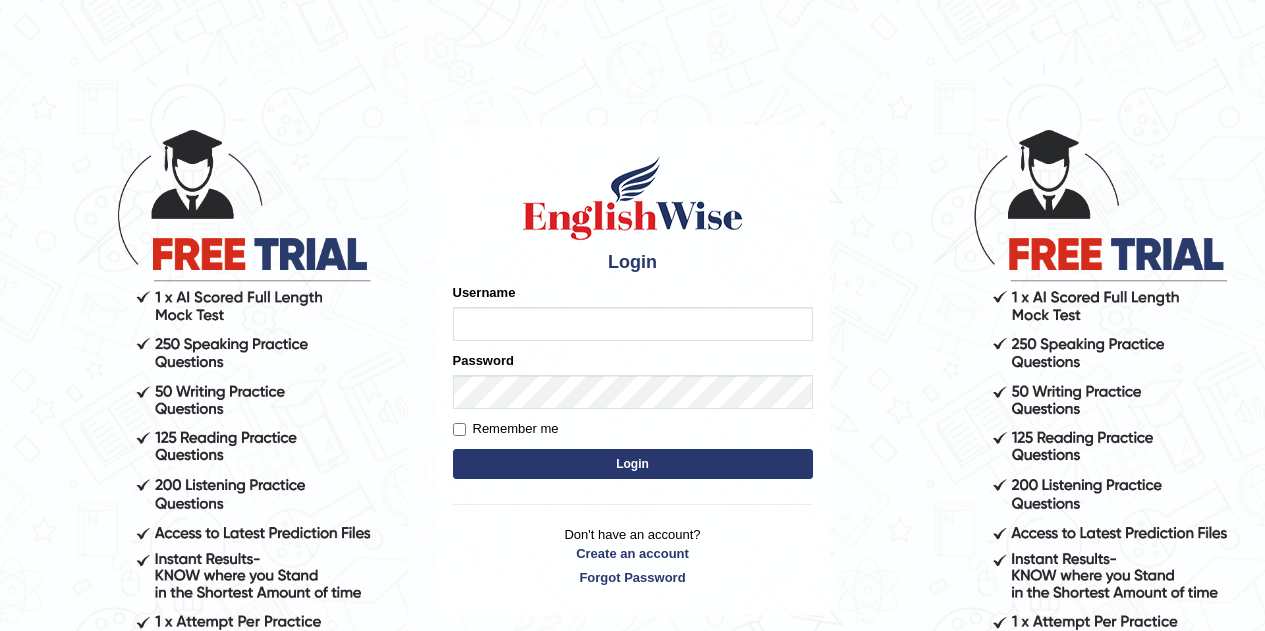 scroll, scrollTop: 0, scrollLeft: 0, axis: both 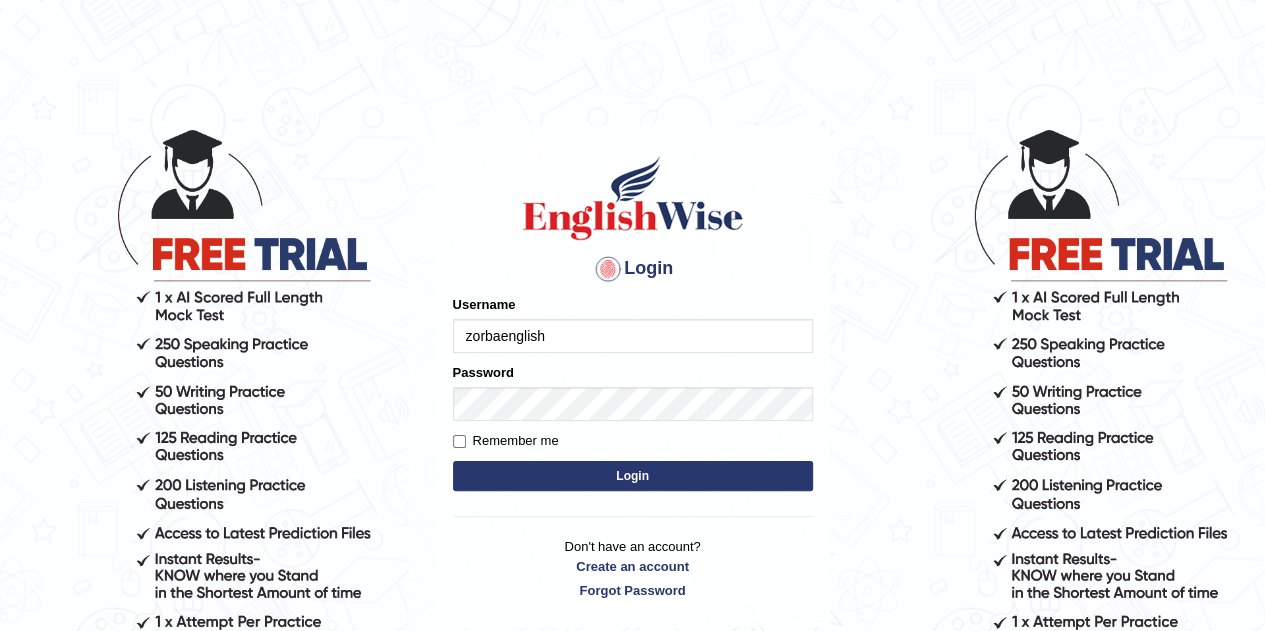 type on "zorbaenglish" 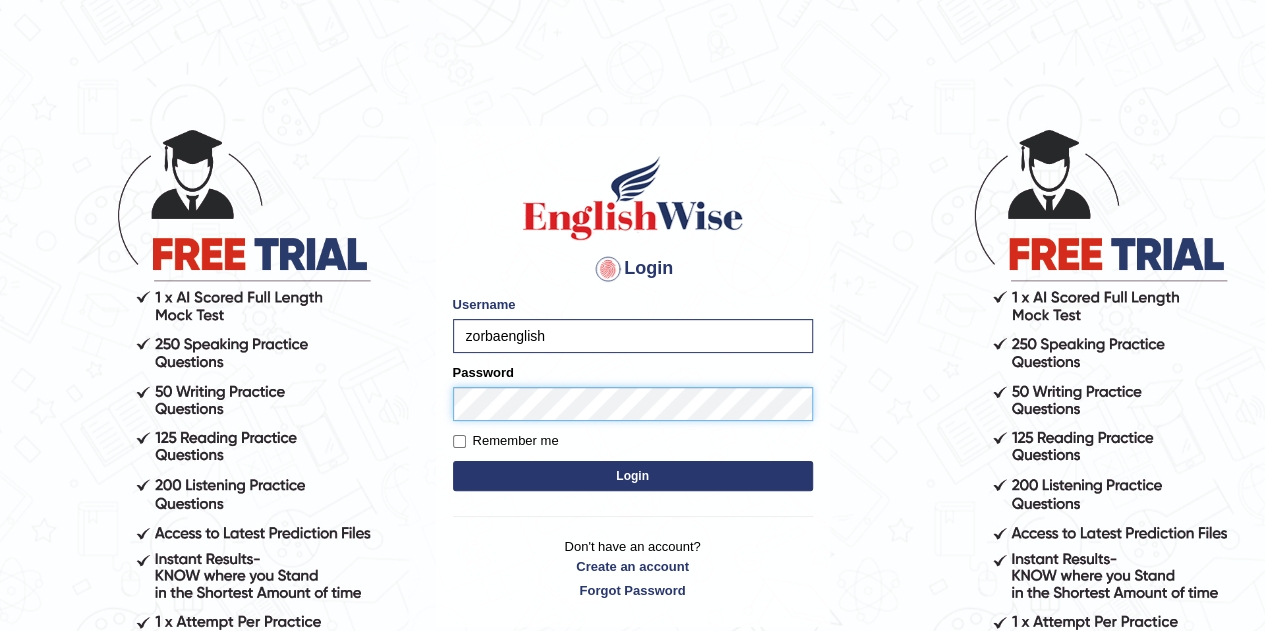 click on "Login" at bounding box center (633, 476) 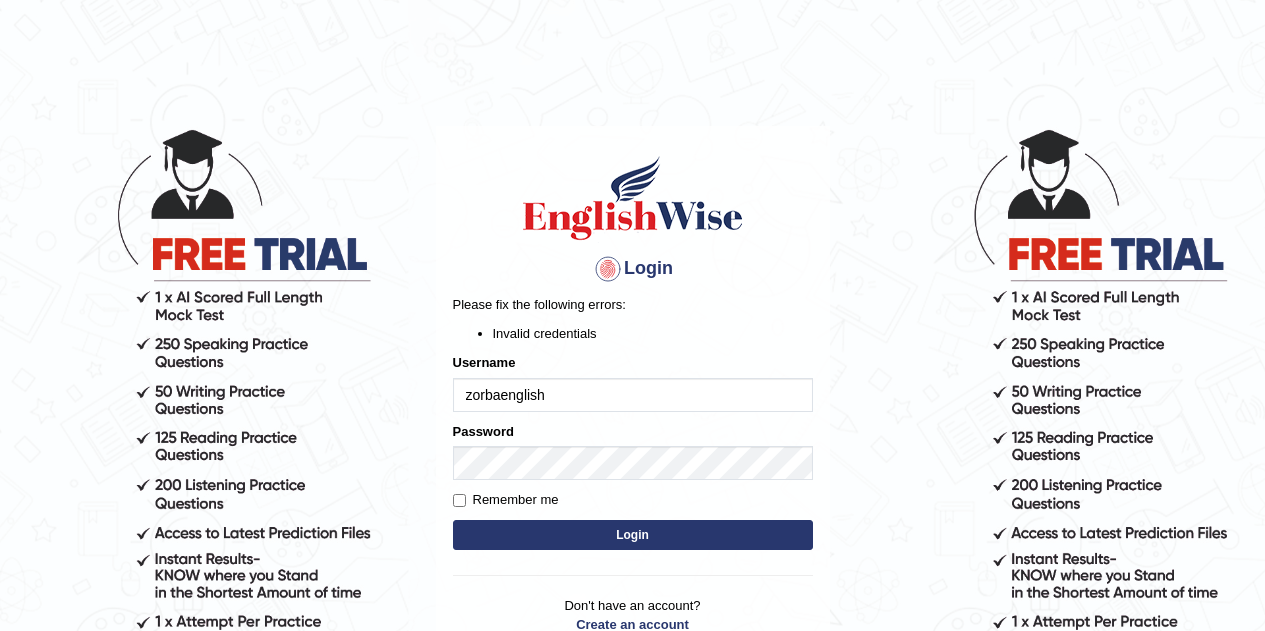 scroll, scrollTop: 0, scrollLeft: 0, axis: both 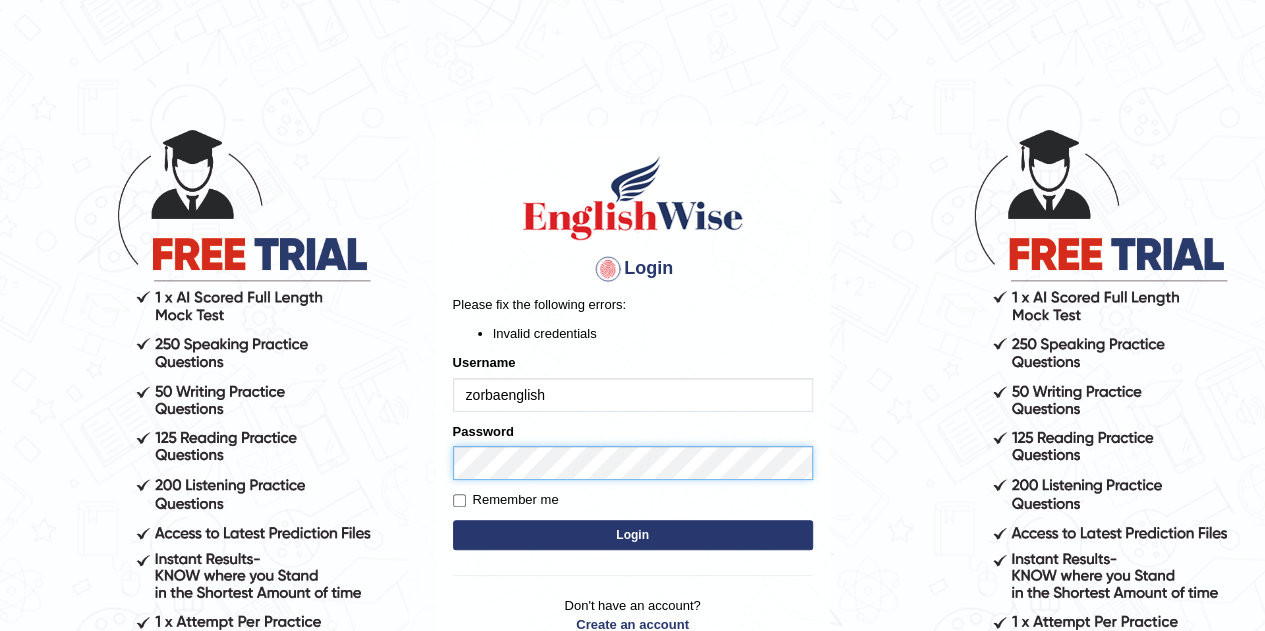 click on "Login
Please fix the following errors: Invalid credentials
Username
[USERNAME]
Password
Remember me
Login
Don't have an account?
Create an account
Forgot Password
[YEAR] ©  English Wise.  All Rights Reserved  Back to English Wise" at bounding box center (632, 378) 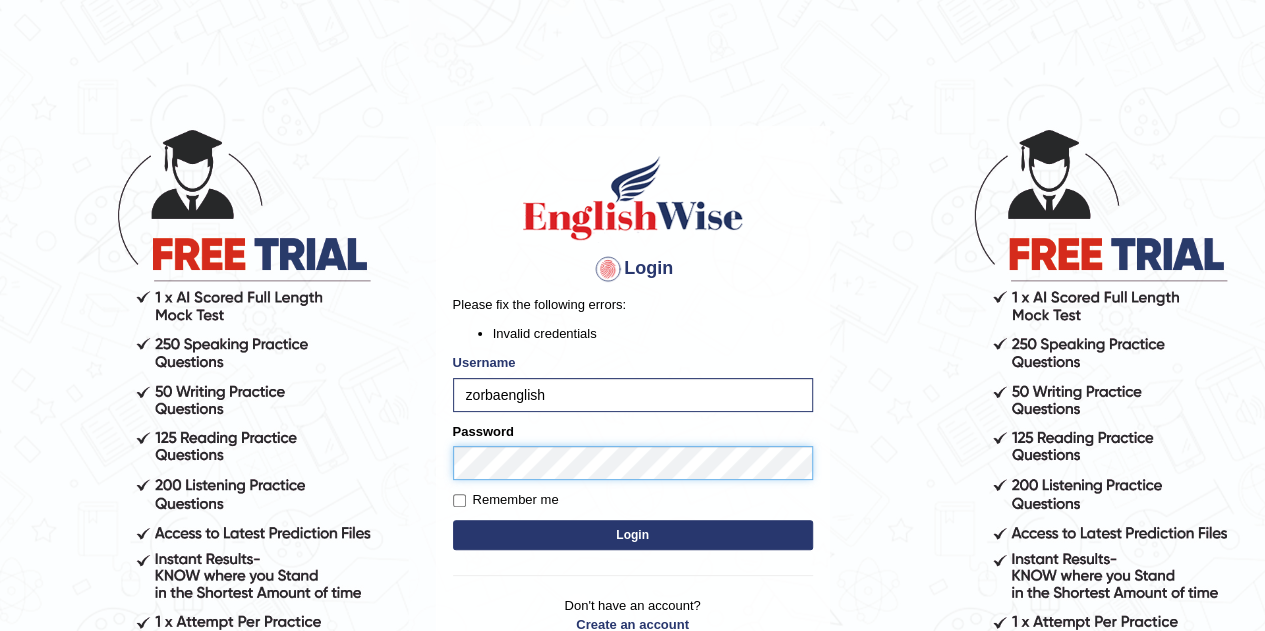 click on "Login" at bounding box center (633, 535) 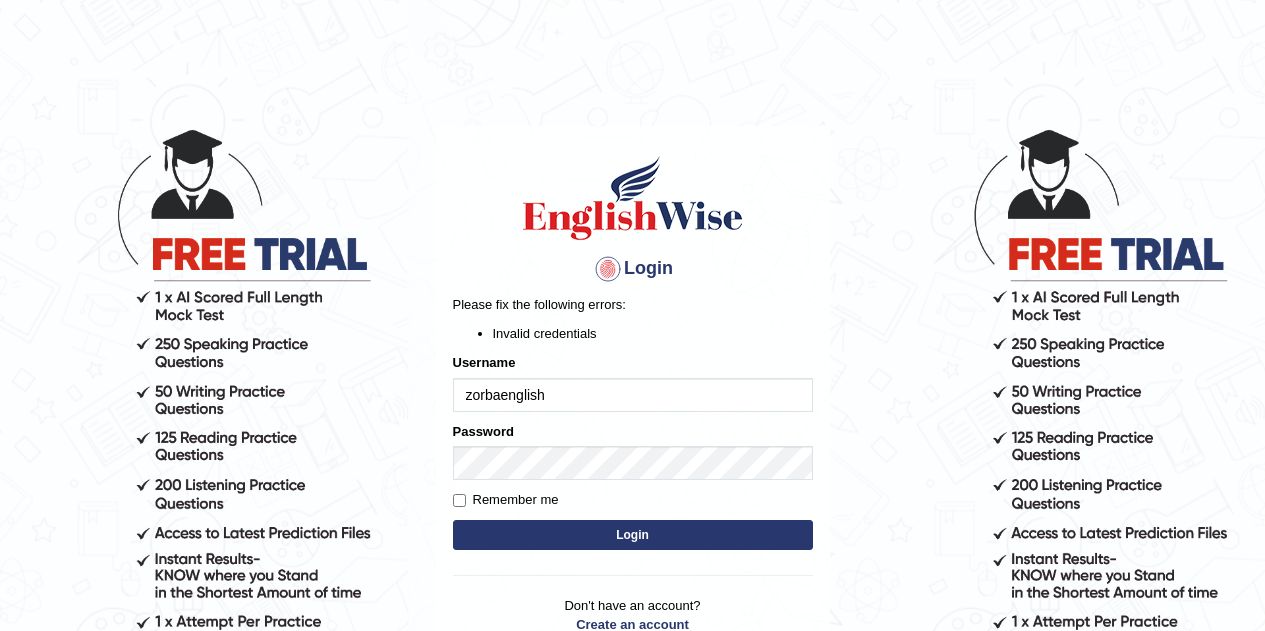 scroll, scrollTop: 0, scrollLeft: 0, axis: both 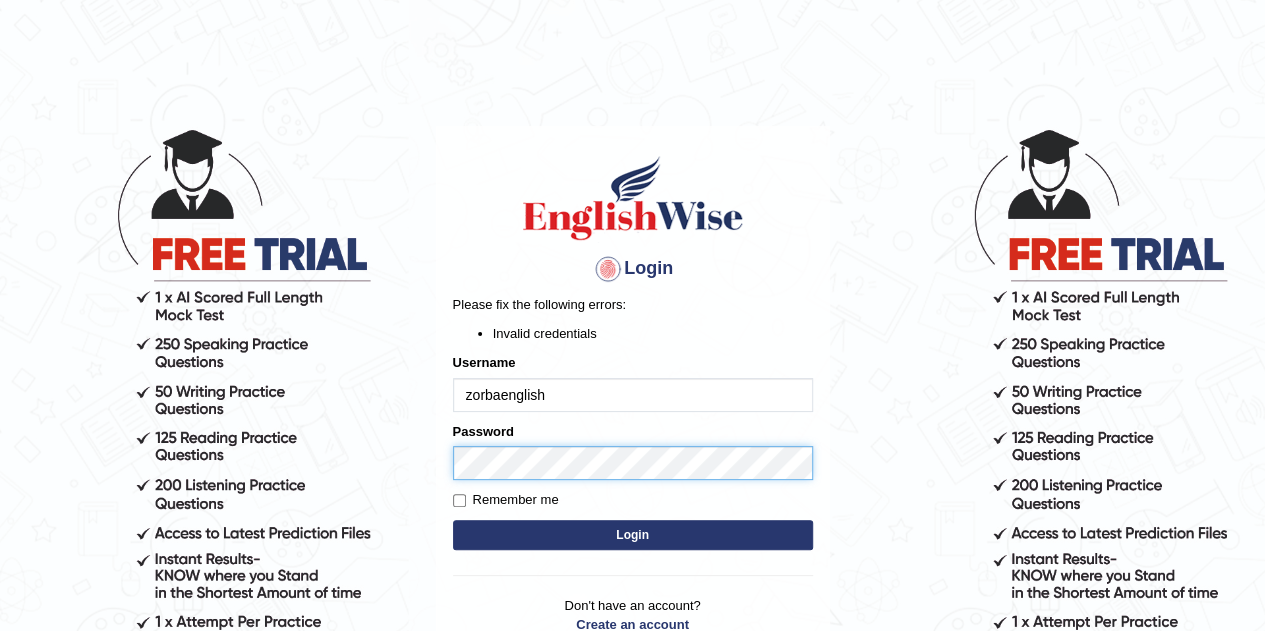 click on "Login
Please fix the following errors: Invalid credentials
Username
[USERNAME]
Password
Remember me
Login
Don't have an account?
Create an account
Forgot Password
[YEAR] ©  English Wise.  All Rights Reserved  Back to English Wise" at bounding box center [632, 378] 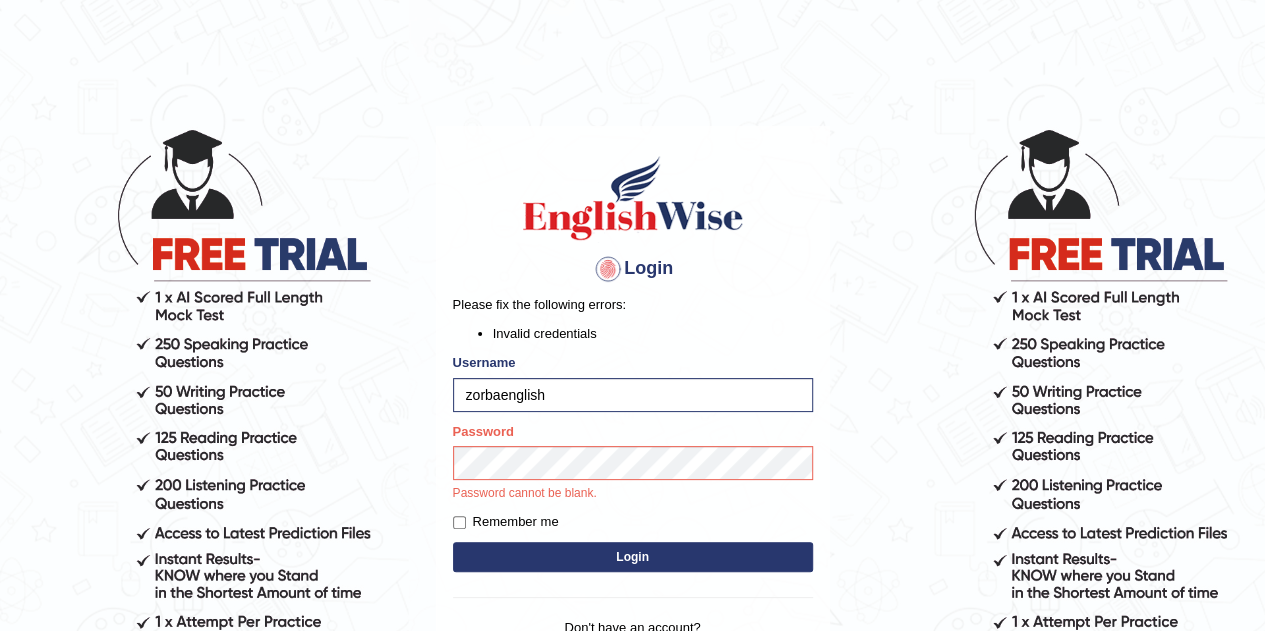 click on "Login" at bounding box center [633, 557] 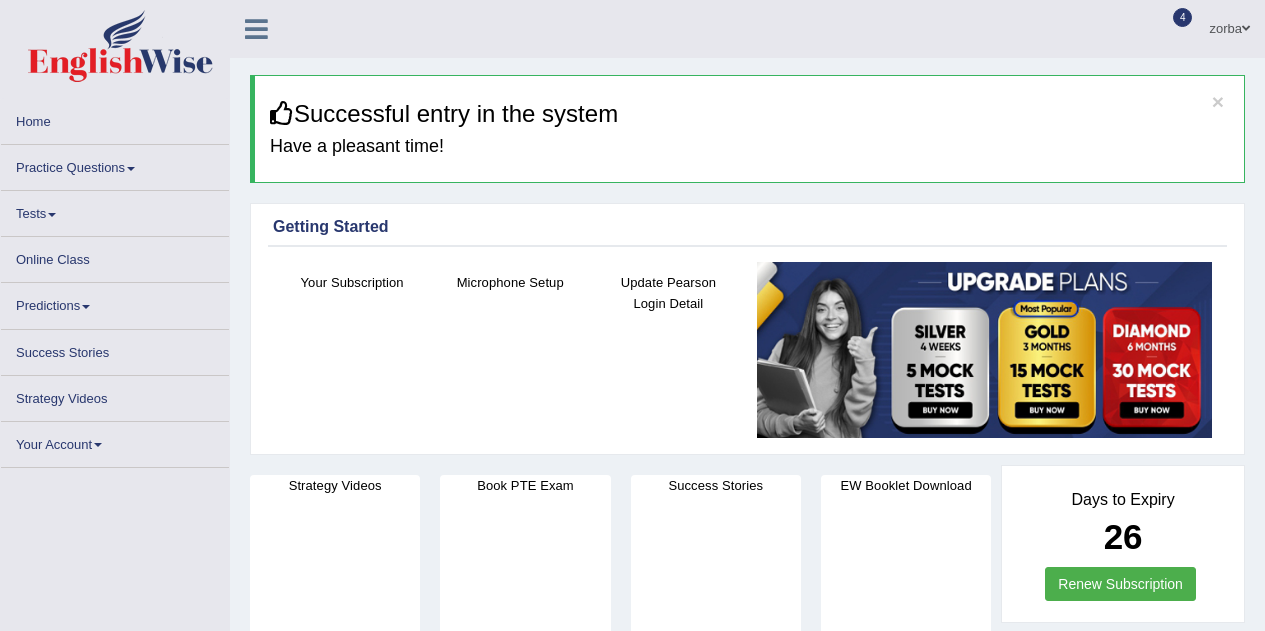 scroll, scrollTop: 0, scrollLeft: 0, axis: both 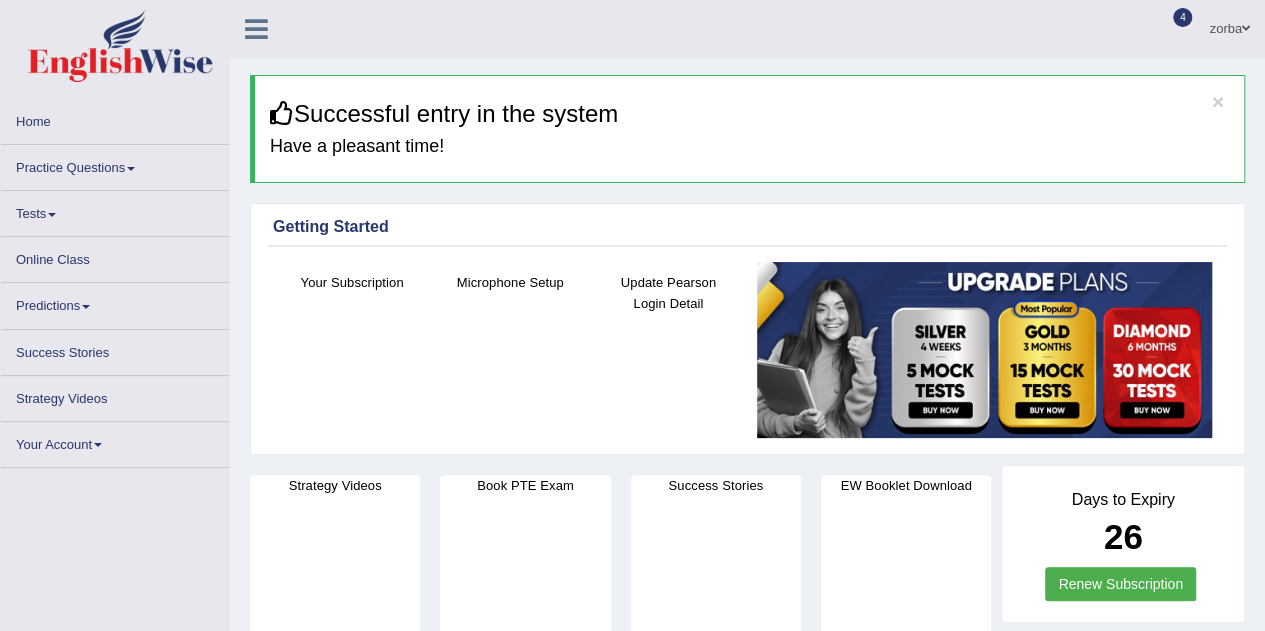 click at bounding box center (131, 169) 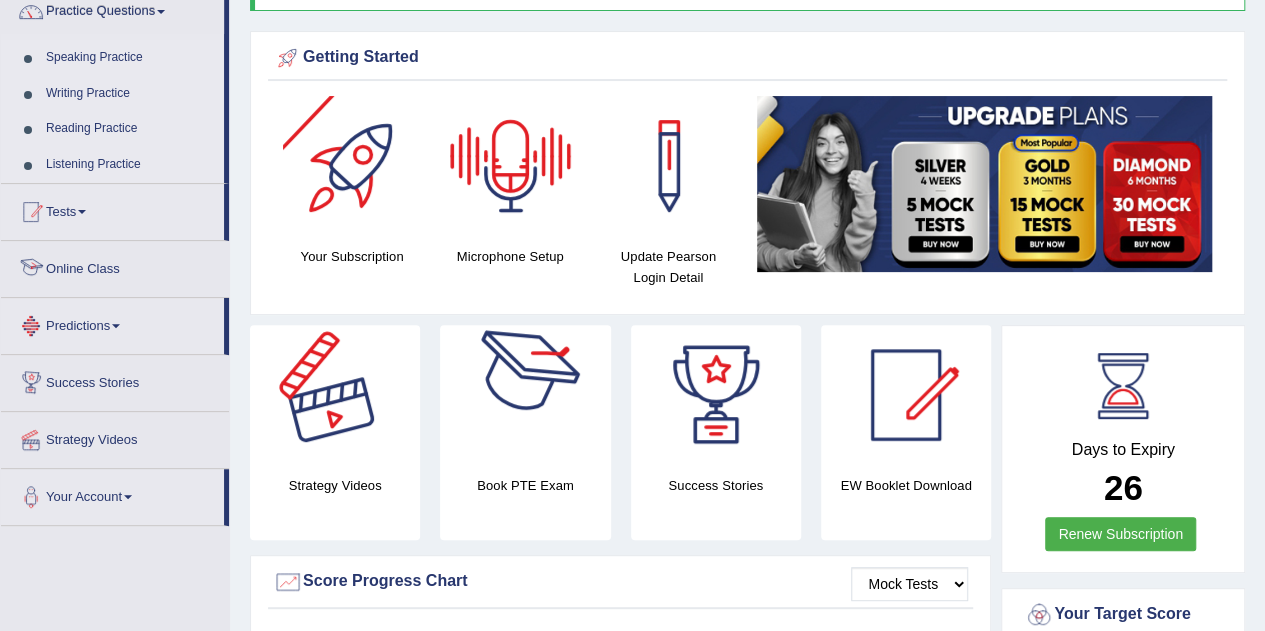 scroll, scrollTop: 100, scrollLeft: 0, axis: vertical 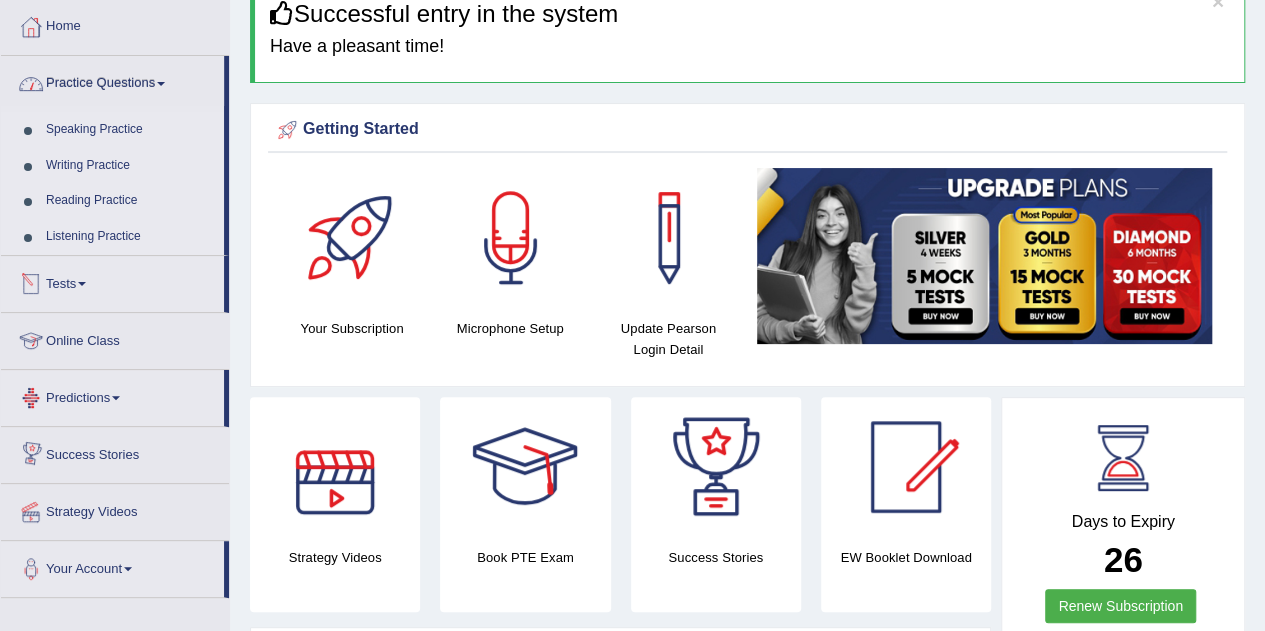 click on "Practice Questions" at bounding box center (112, 81) 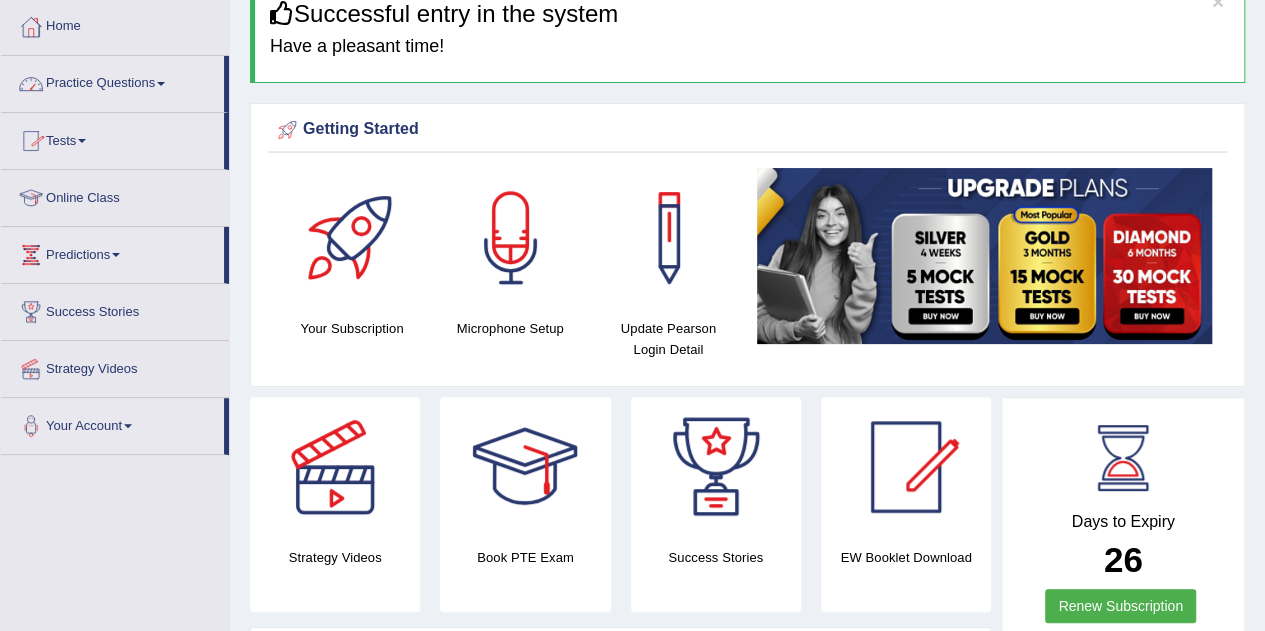 click on "Practice Questions" at bounding box center (112, 81) 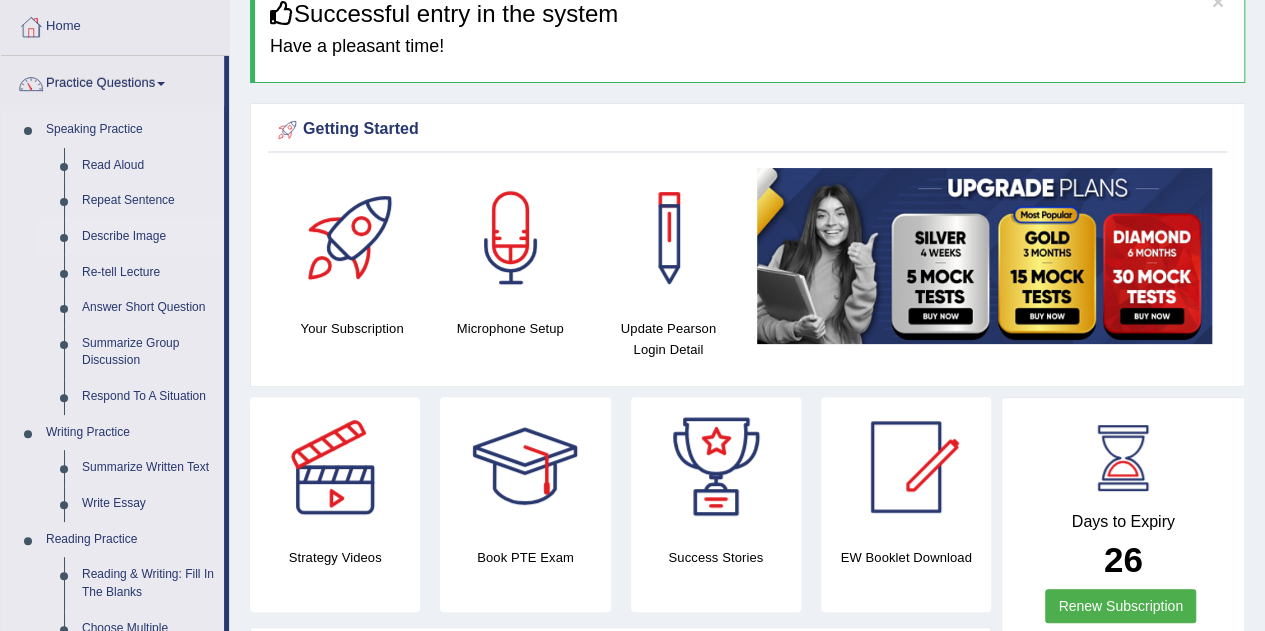 click on "Describe Image" at bounding box center [148, 237] 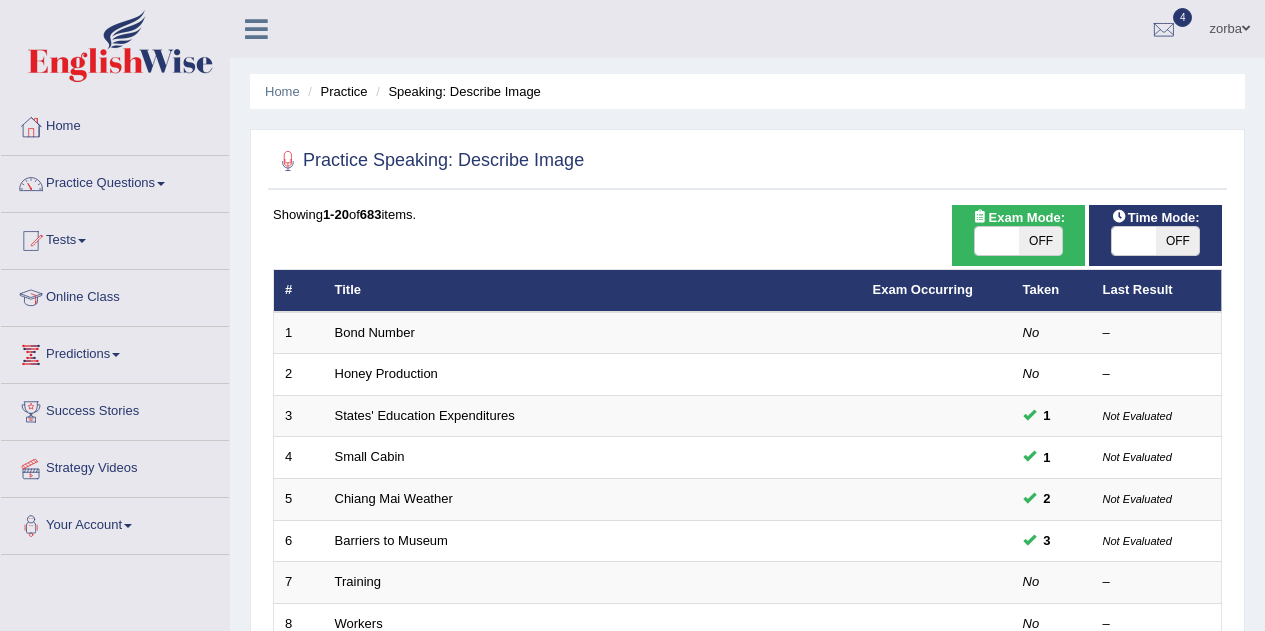 scroll, scrollTop: 0, scrollLeft: 0, axis: both 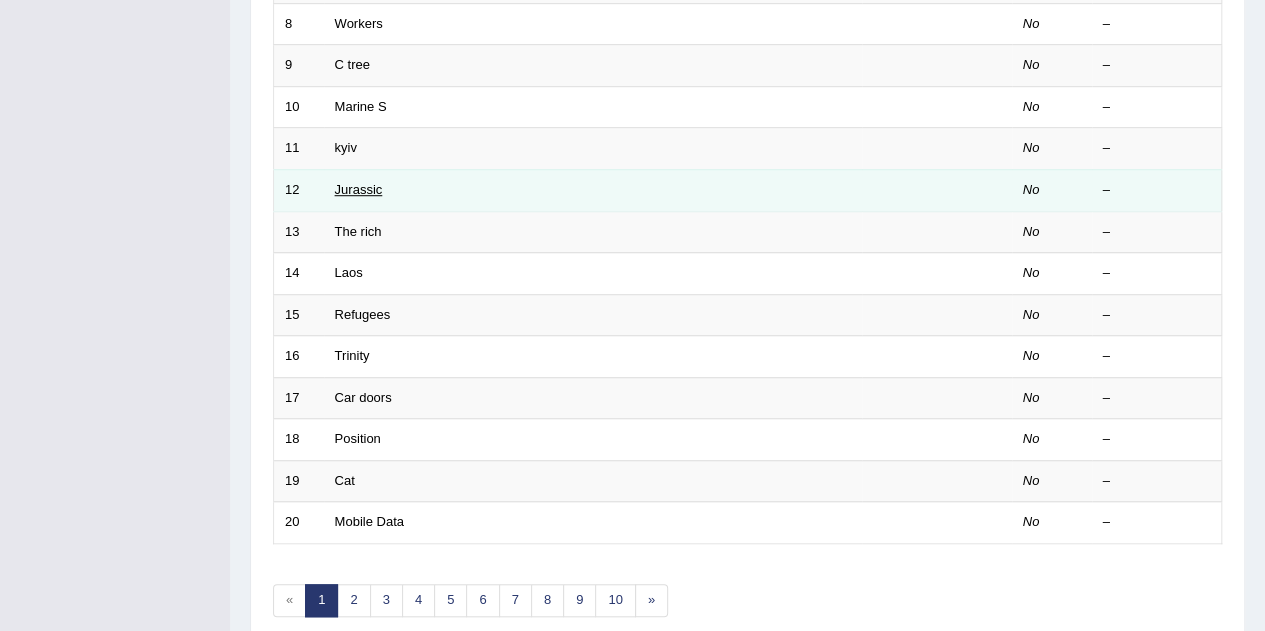 click on "Jurassic" at bounding box center (359, 189) 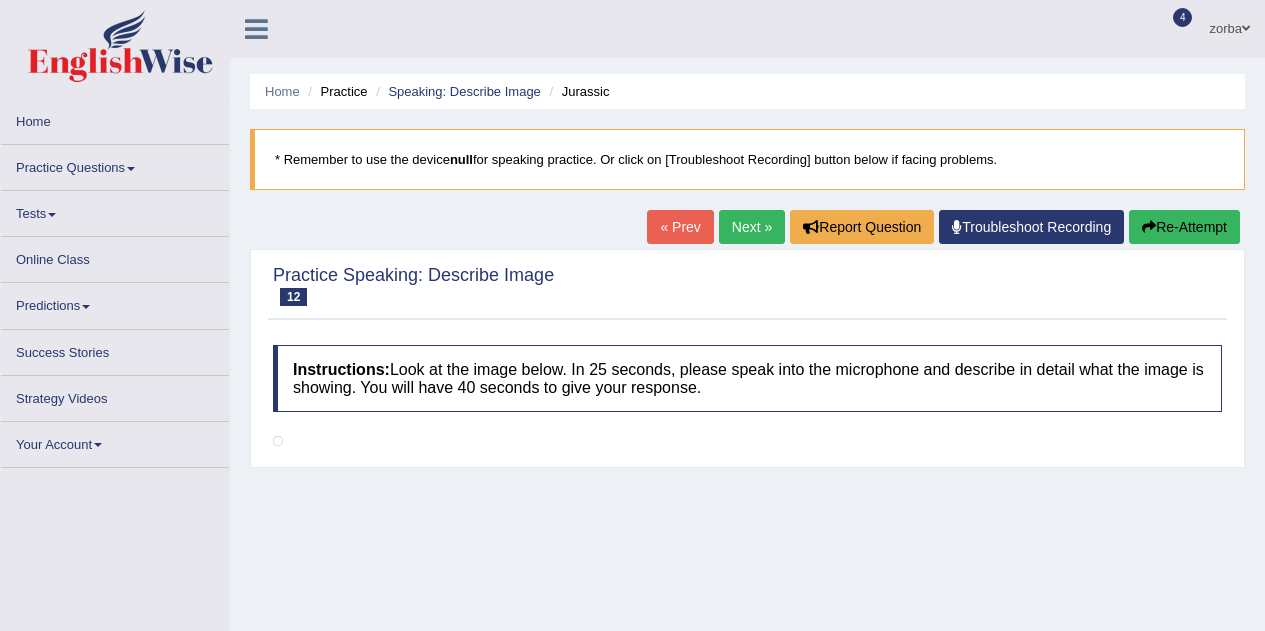scroll, scrollTop: 0, scrollLeft: 0, axis: both 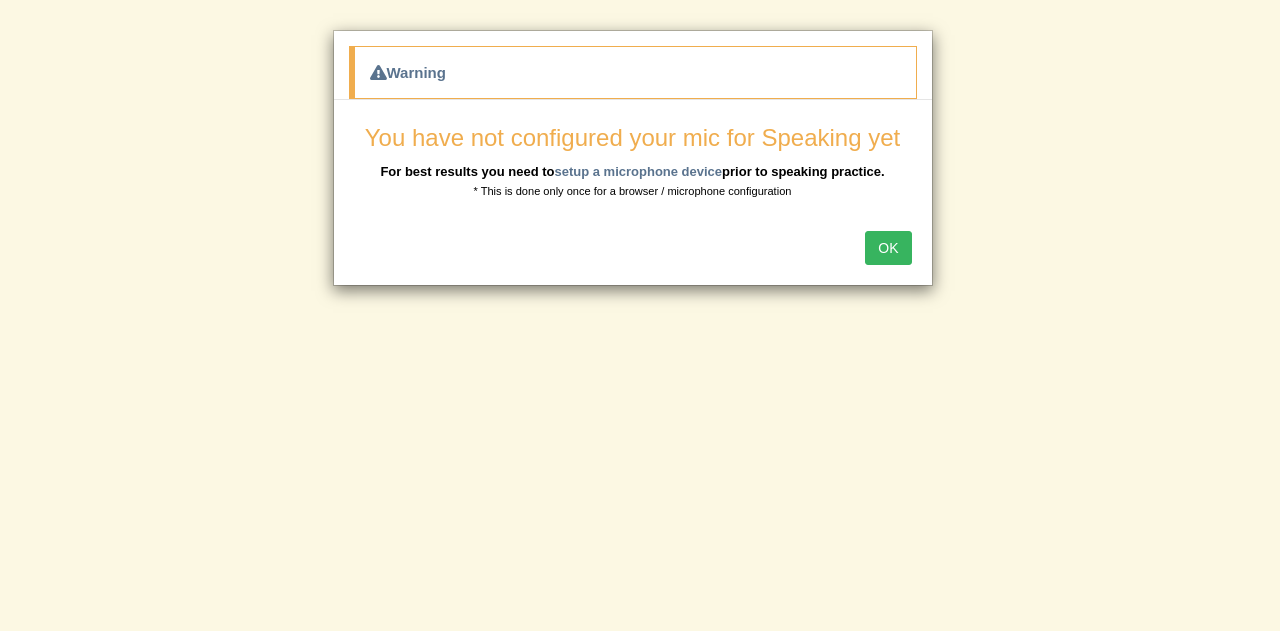 click on "OK" at bounding box center (888, 248) 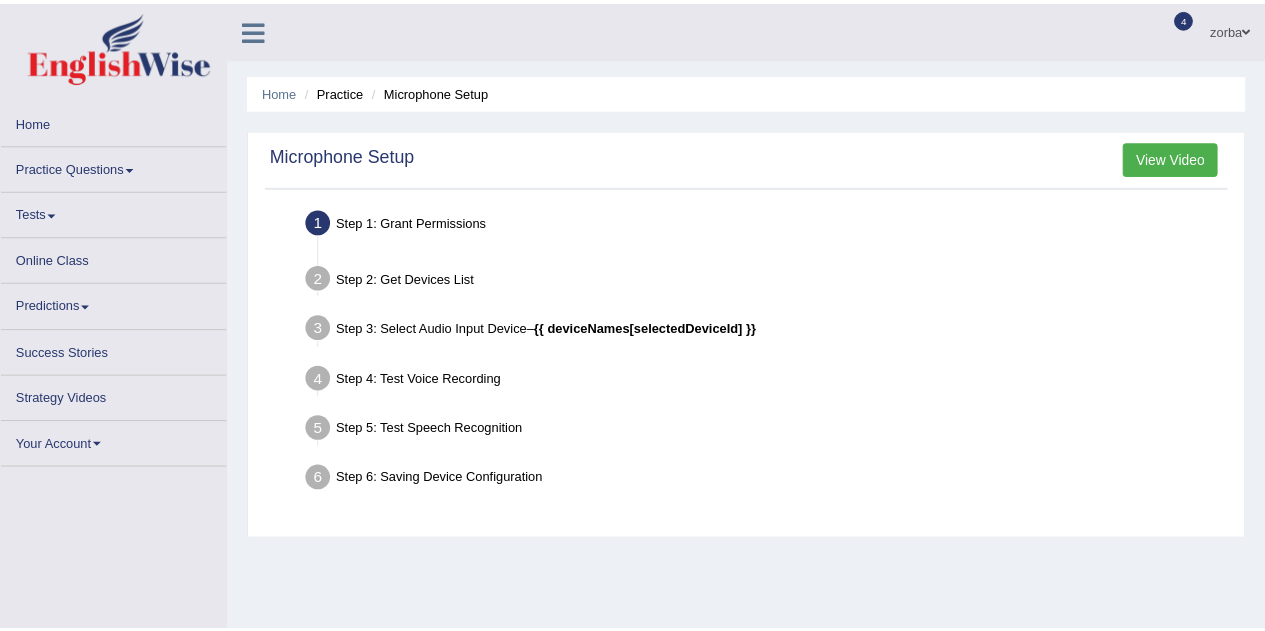 scroll, scrollTop: 0, scrollLeft: 0, axis: both 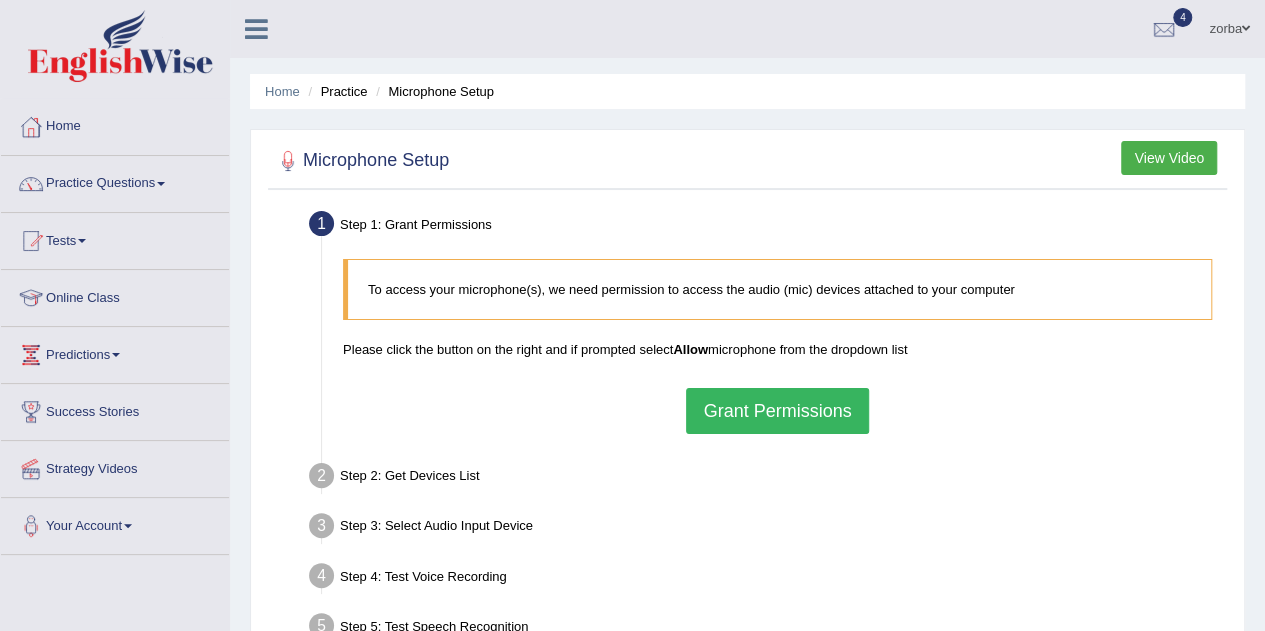 click on "Grant Permissions" at bounding box center (777, 411) 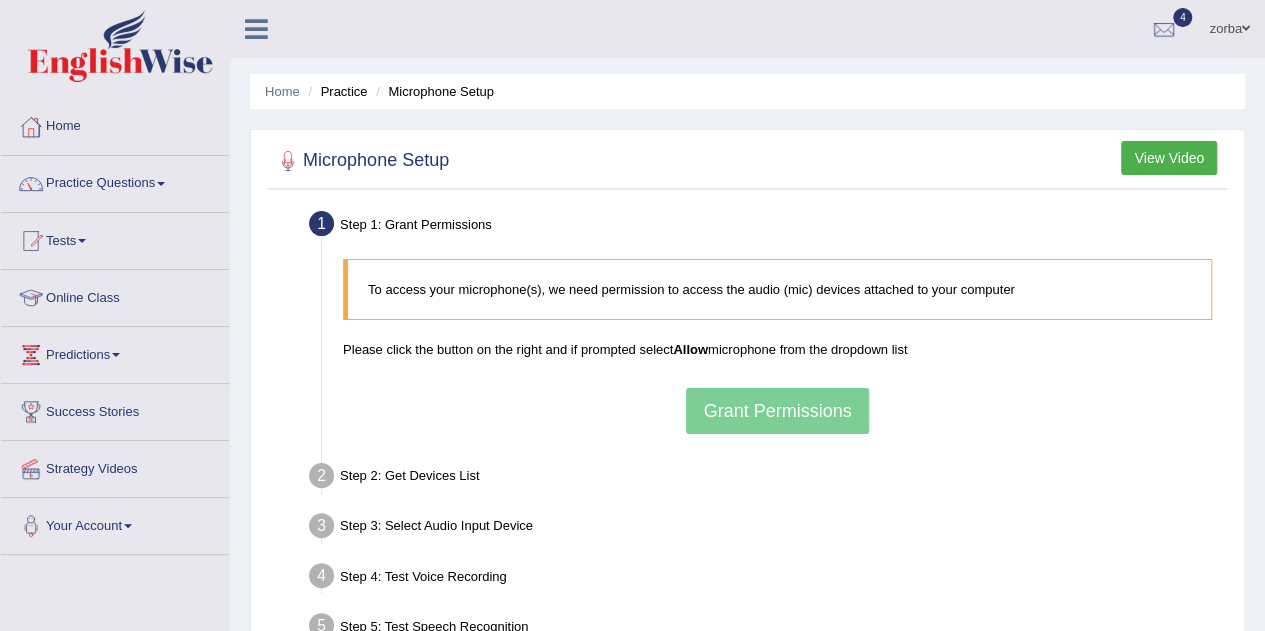 click on "Home
Practice
Microphone Setup" at bounding box center [747, 91] 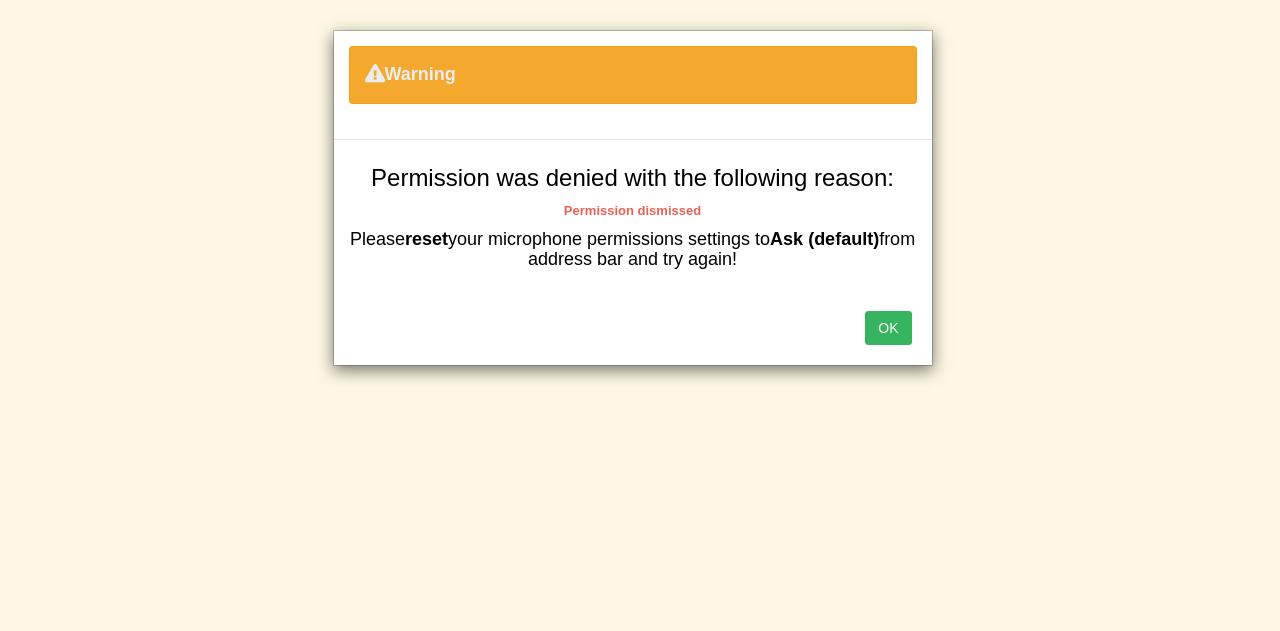 drag, startPoint x: 864, startPoint y: 321, endPoint x: 876, endPoint y: 327, distance: 13.416408 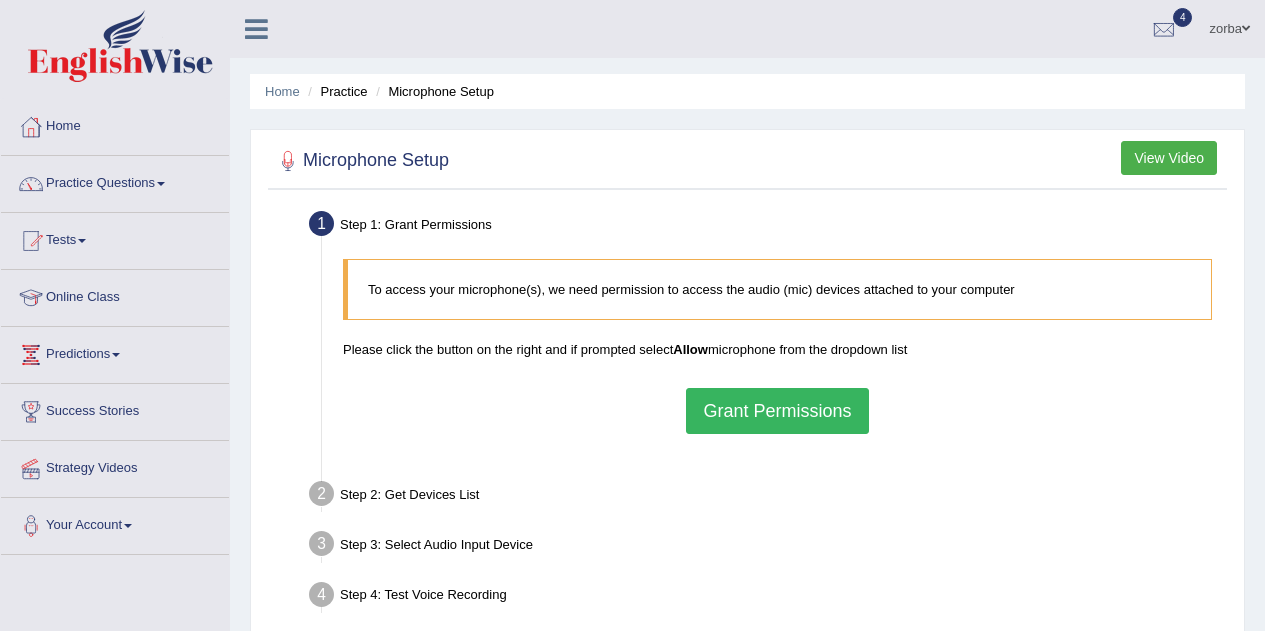scroll, scrollTop: 0, scrollLeft: 0, axis: both 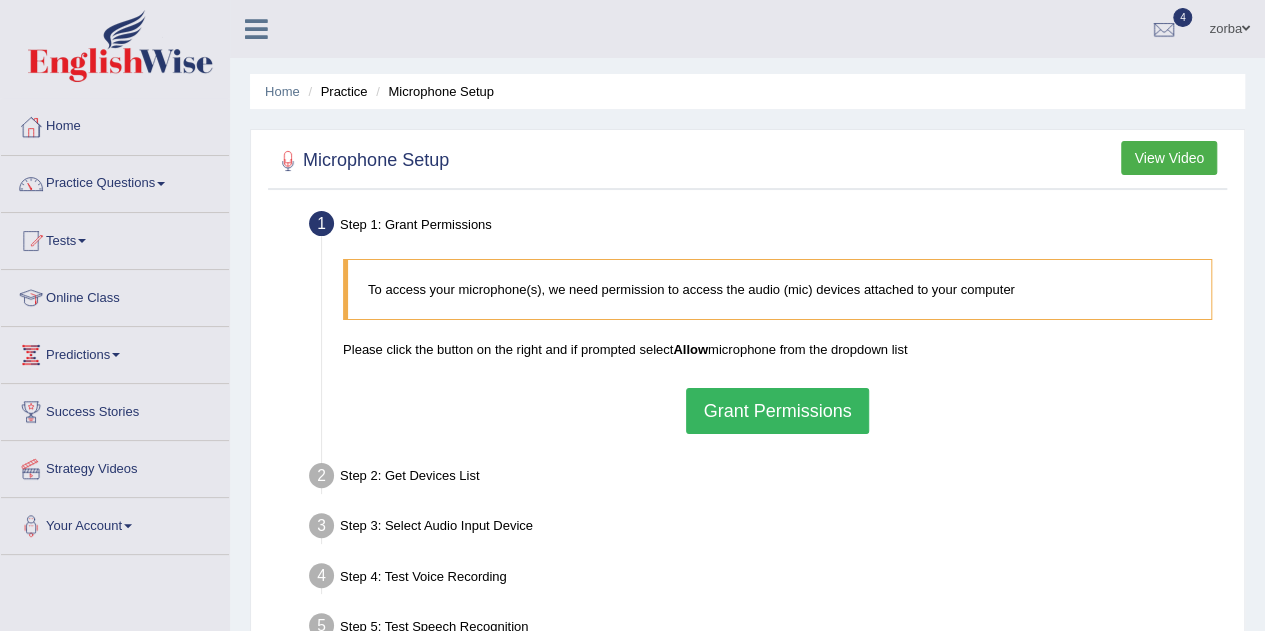 drag, startPoint x: 776, startPoint y: 436, endPoint x: 774, endPoint y: 417, distance: 19.104973 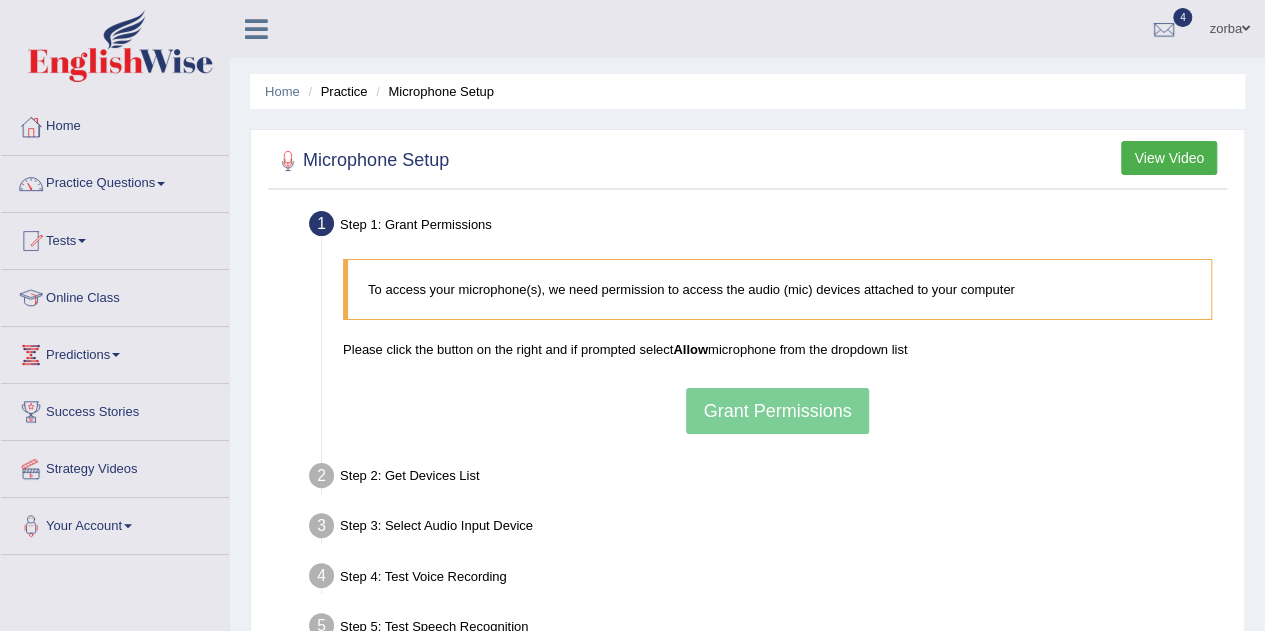scroll, scrollTop: 300, scrollLeft: 0, axis: vertical 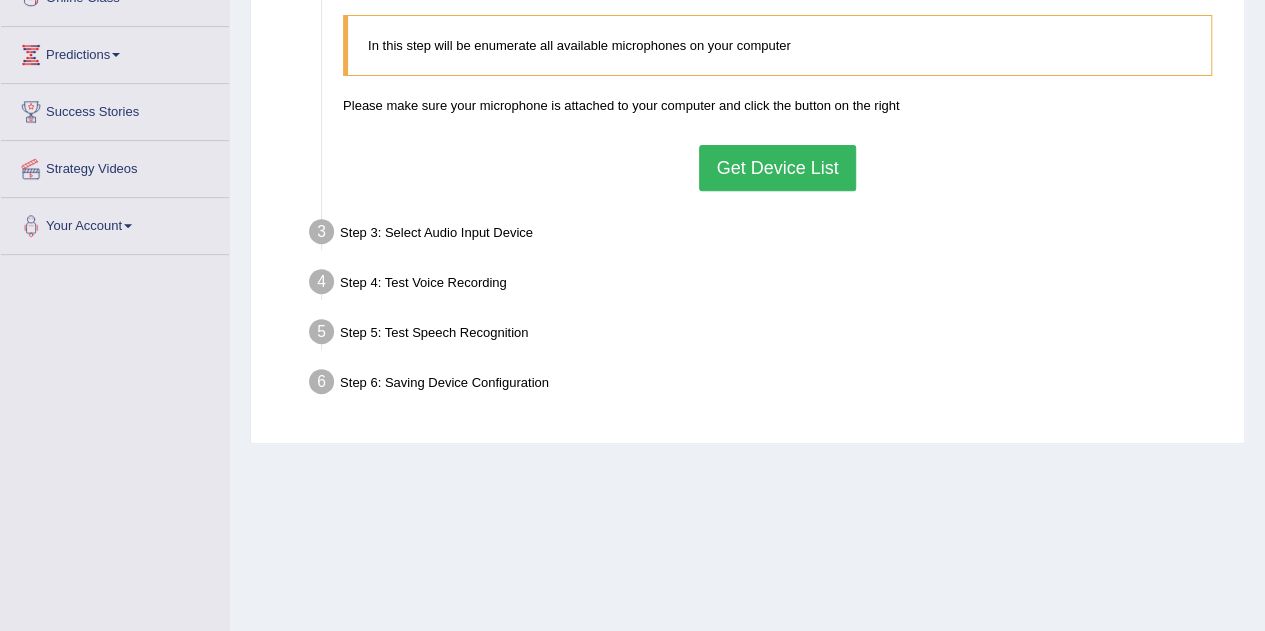 click on "Get Device List" at bounding box center [777, 168] 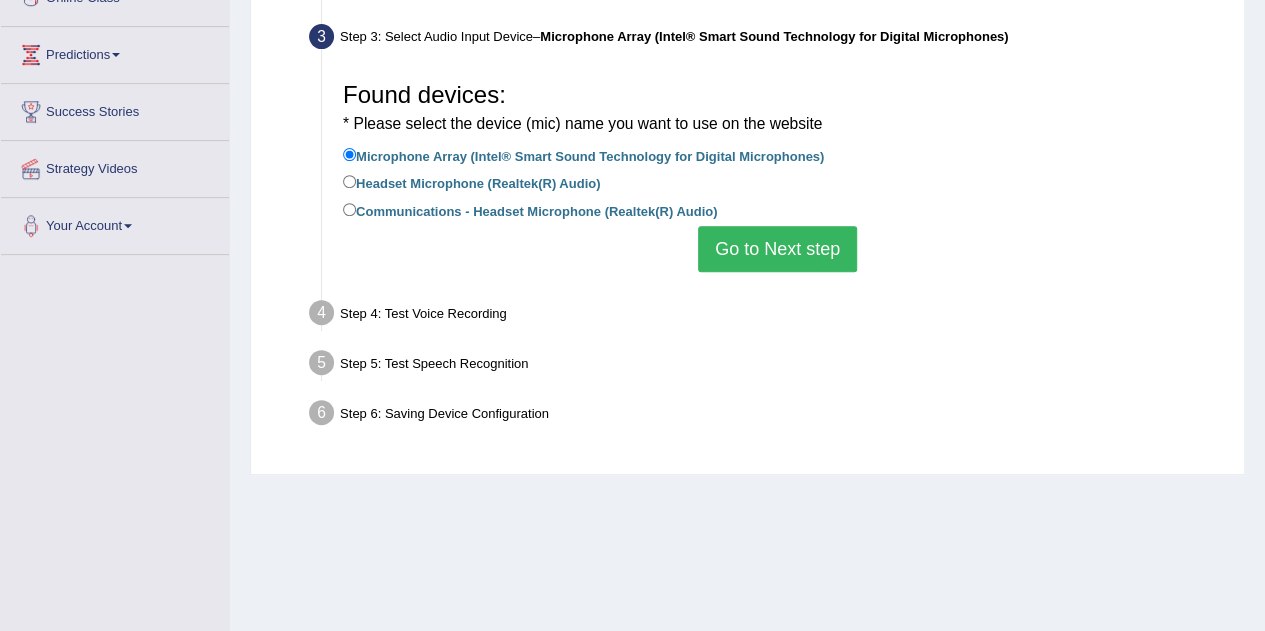 drag, startPoint x: 769, startPoint y: 249, endPoint x: 792, endPoint y: 333, distance: 87.0919 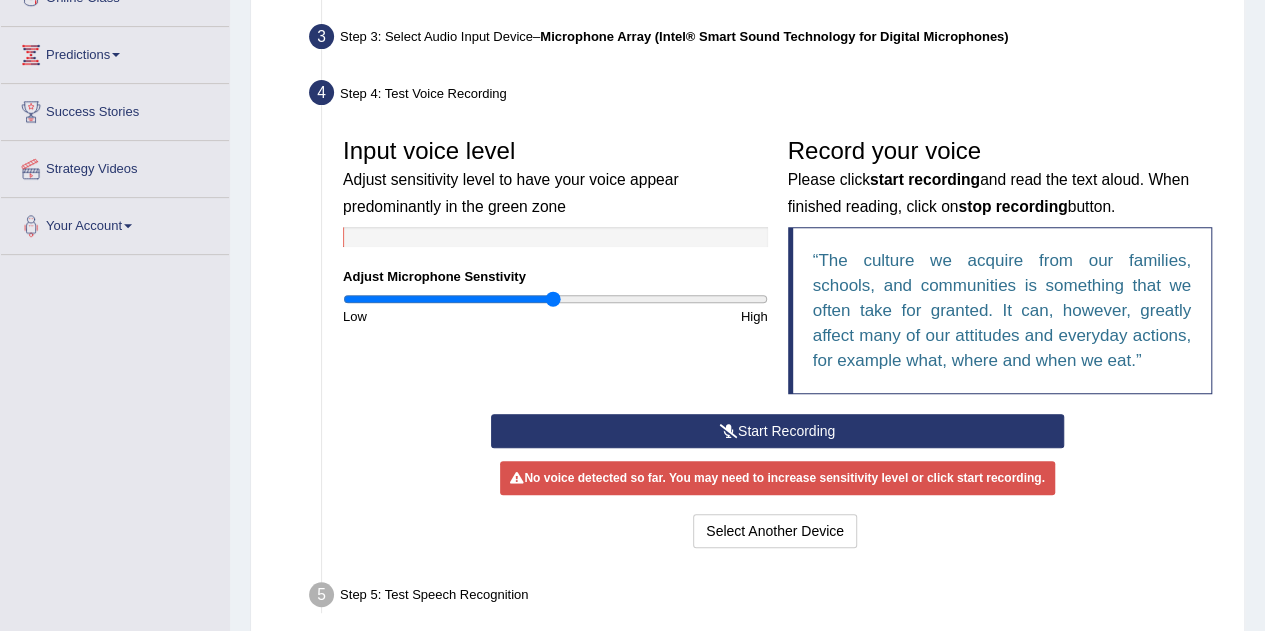 click on "Start Recording" at bounding box center [777, 431] 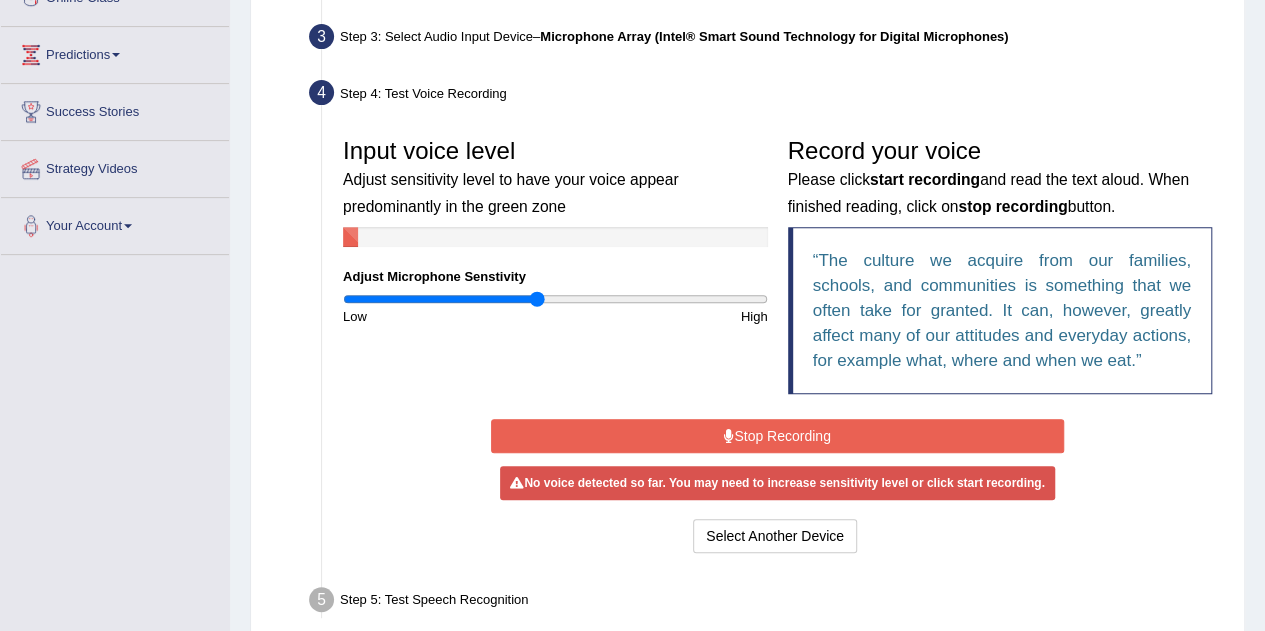 click at bounding box center [555, 299] 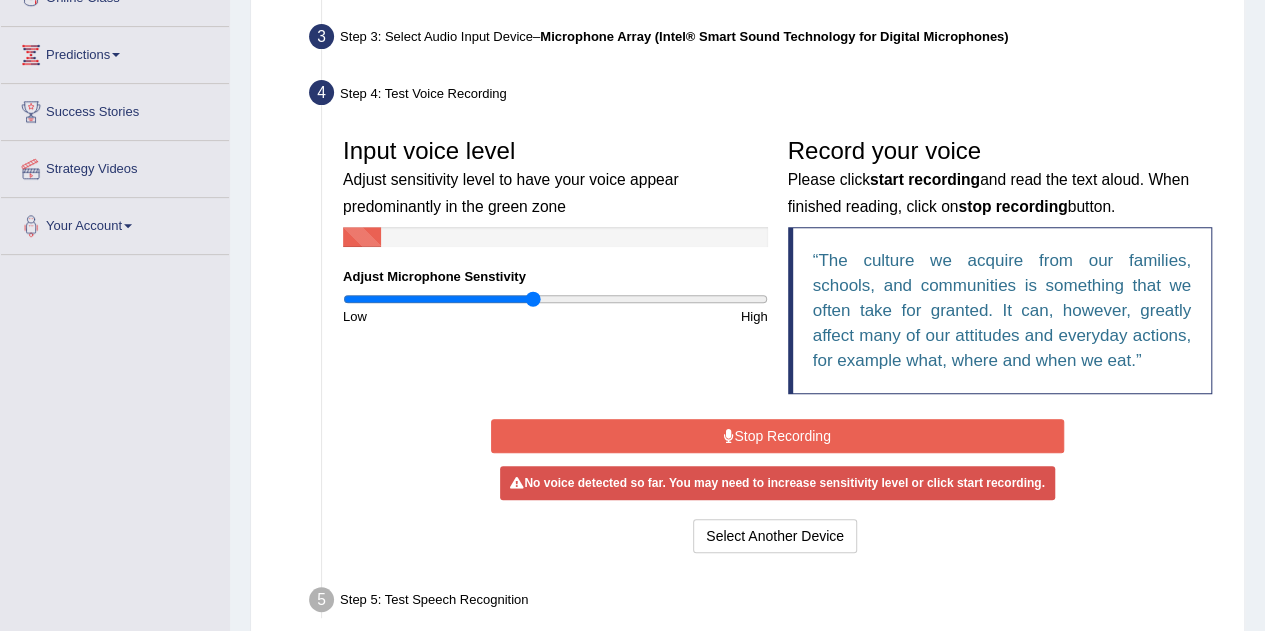 drag, startPoint x: 537, startPoint y: 294, endPoint x: 528, endPoint y: 299, distance: 10.29563 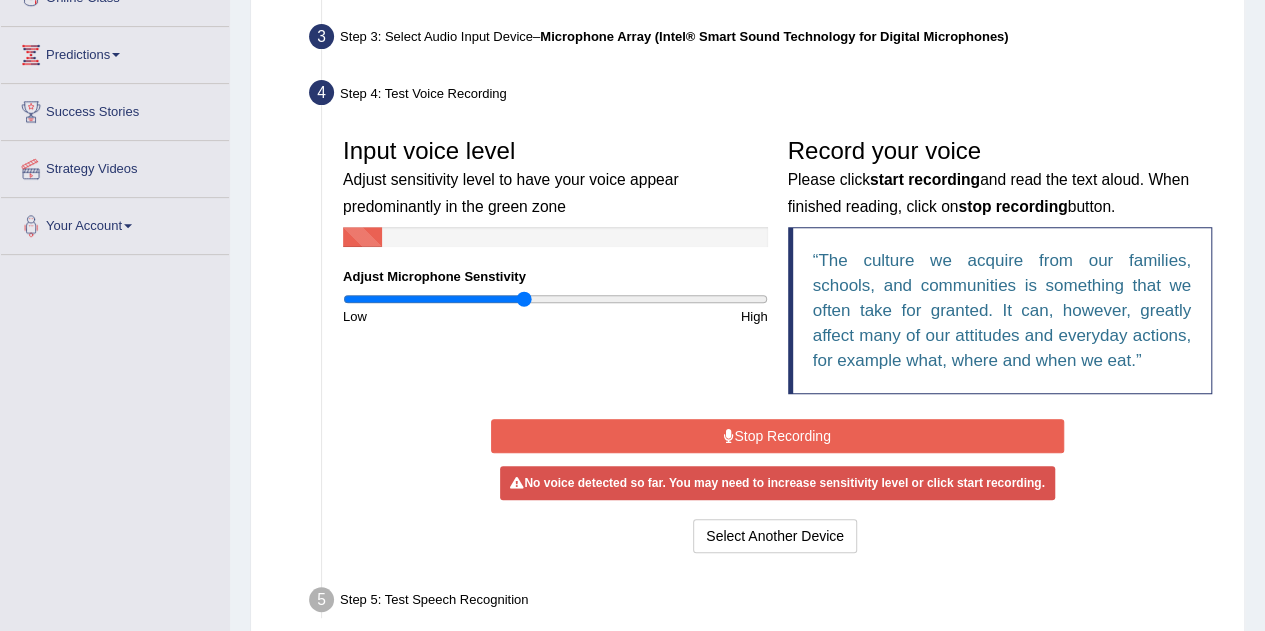 type on "0.86" 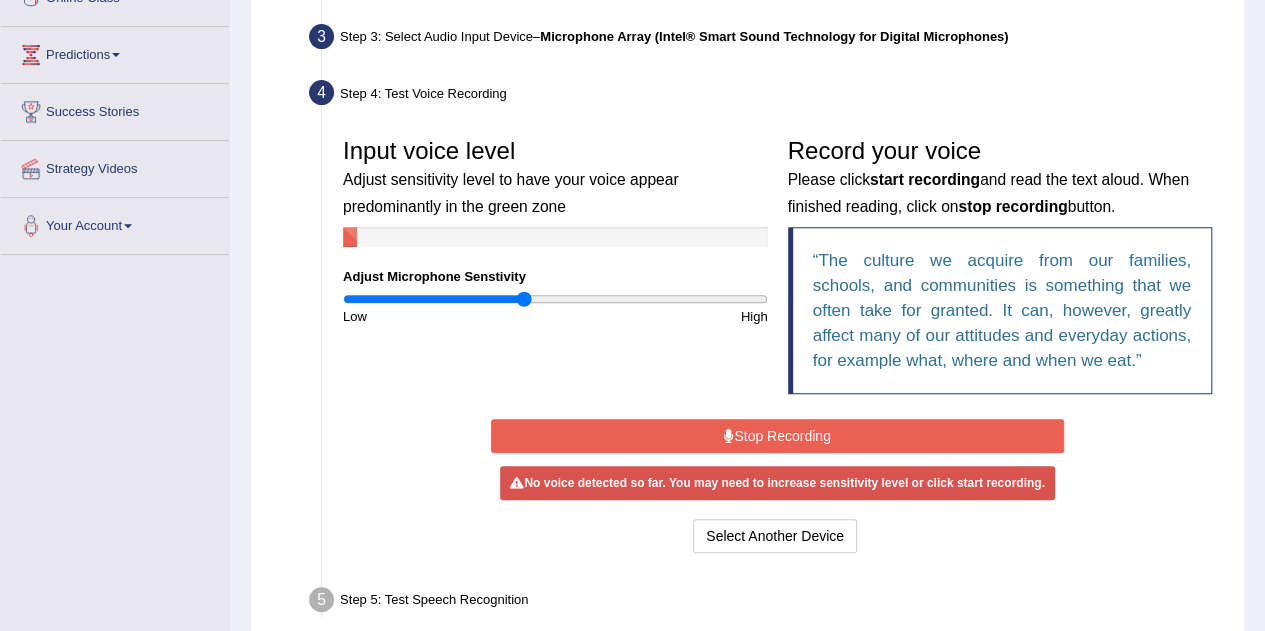 click at bounding box center [555, 299] 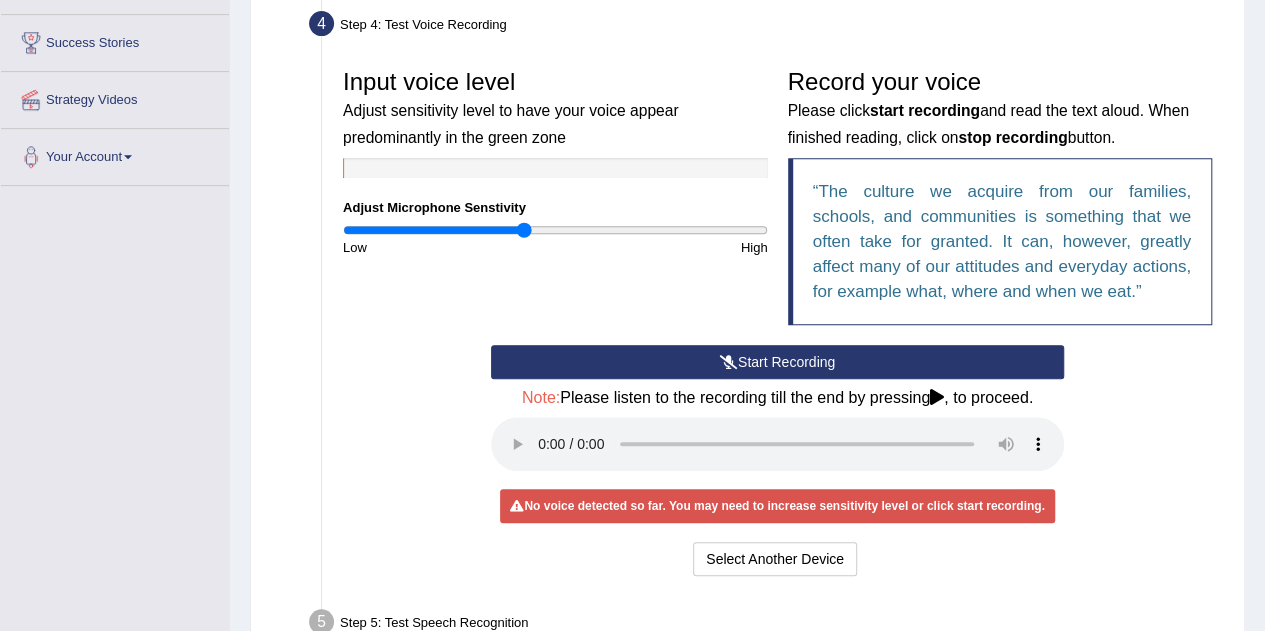 scroll, scrollTop: 400, scrollLeft: 0, axis: vertical 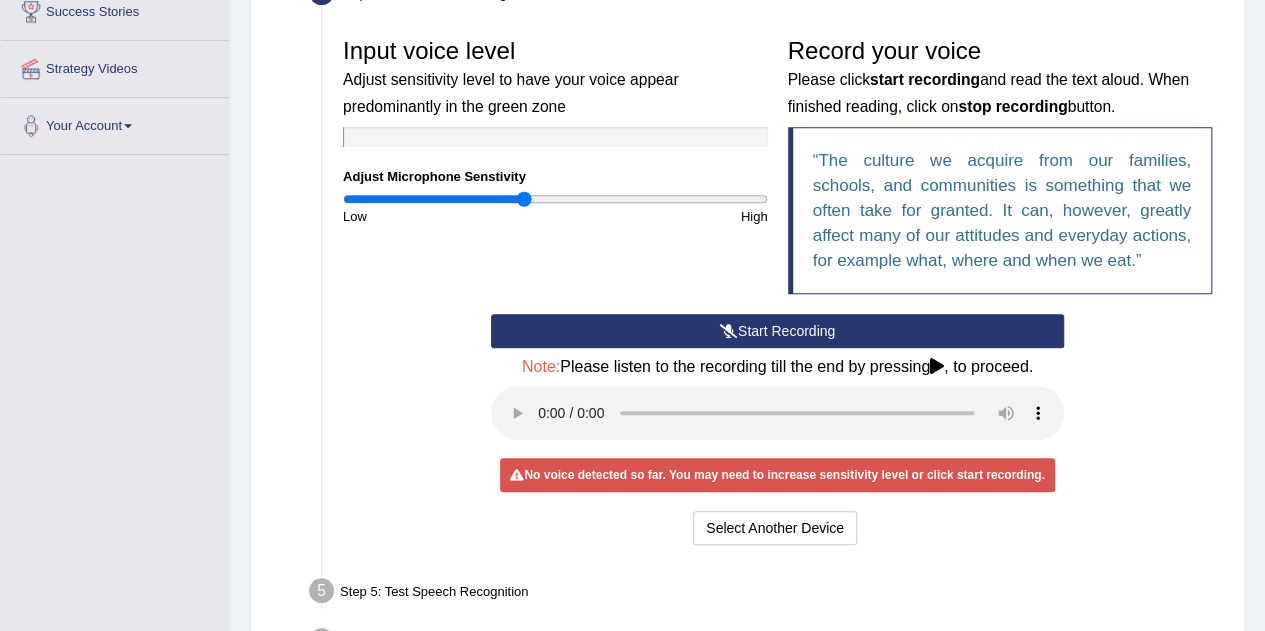 click on "Start Recording" at bounding box center [777, 331] 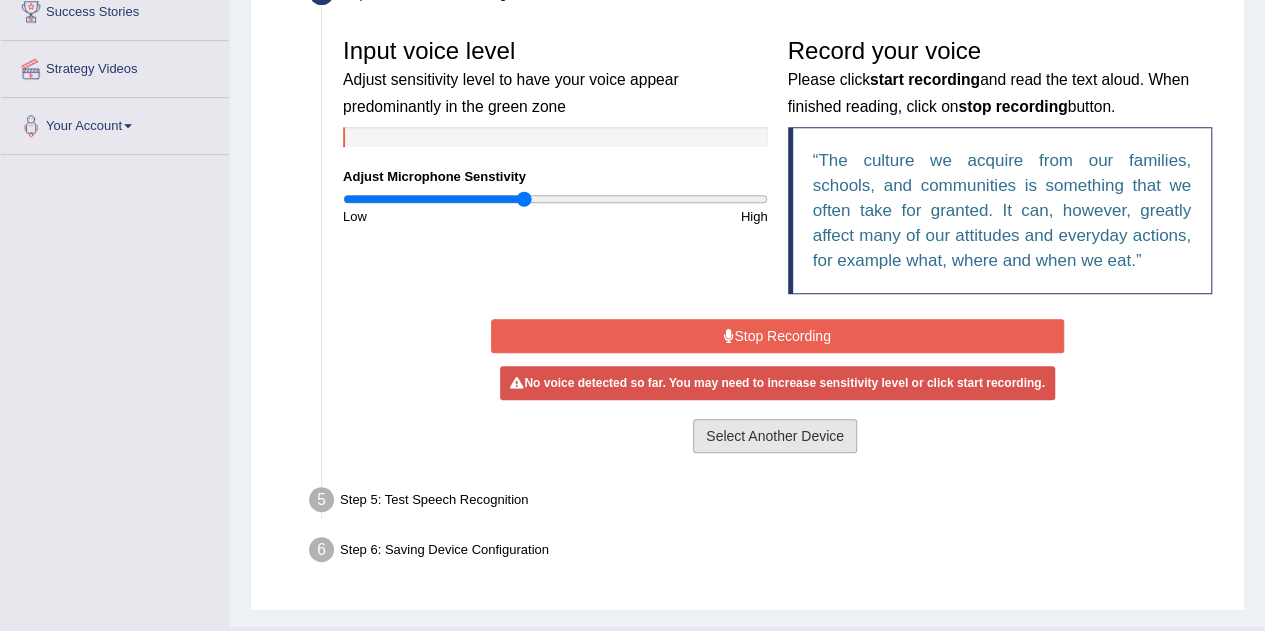 click on "Select Another Device" at bounding box center [775, 436] 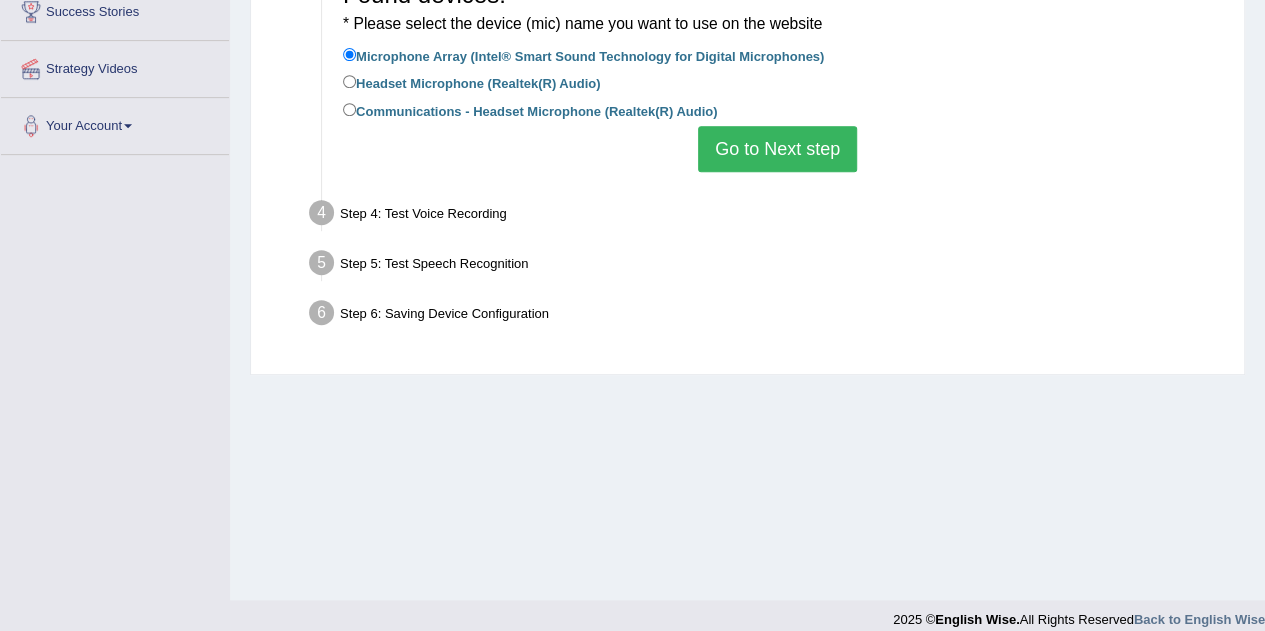 click on "Go to Next step" at bounding box center (777, 149) 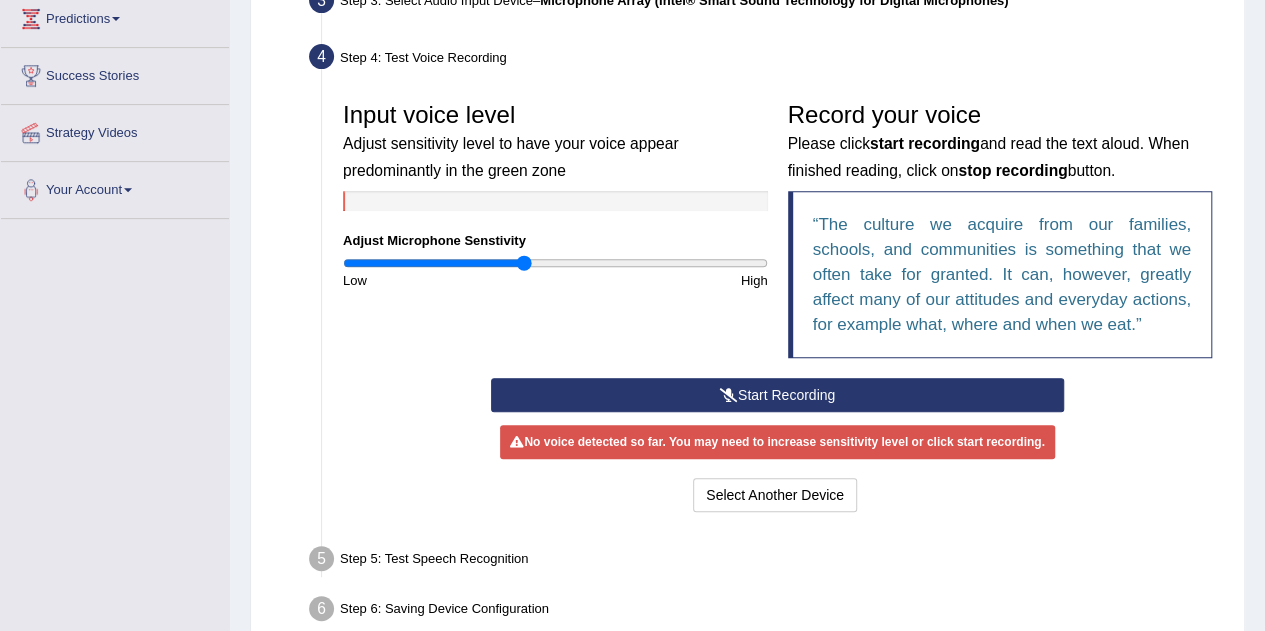 scroll, scrollTop: 400, scrollLeft: 0, axis: vertical 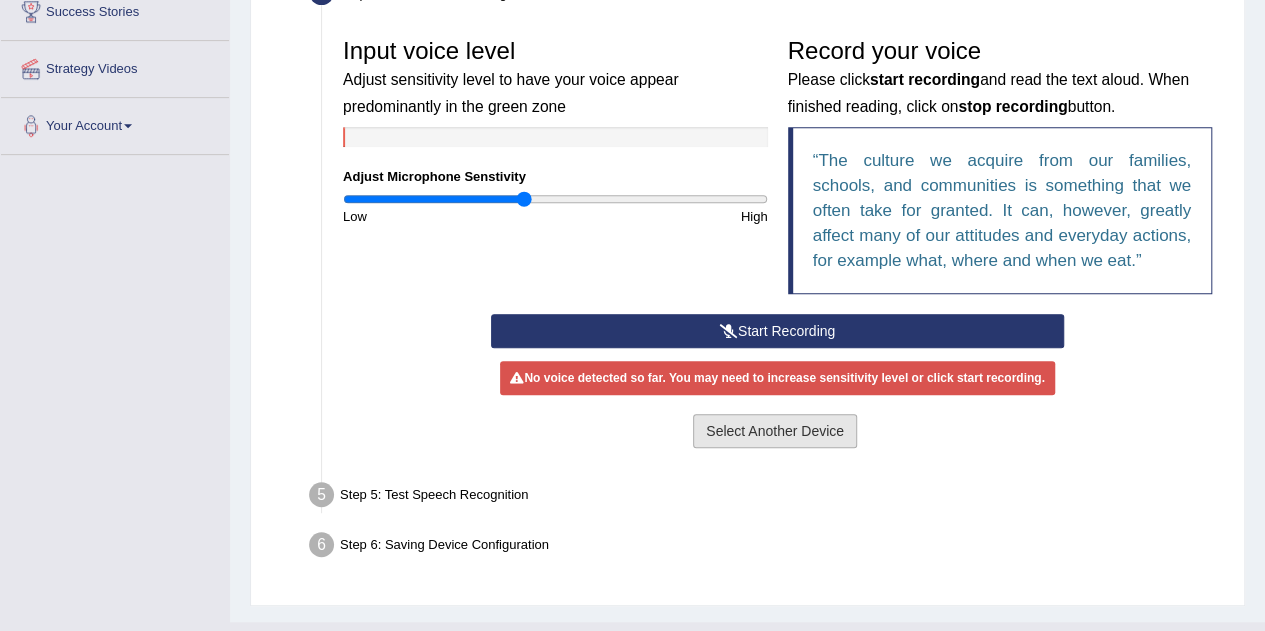 click on "Select Another Device" at bounding box center [775, 431] 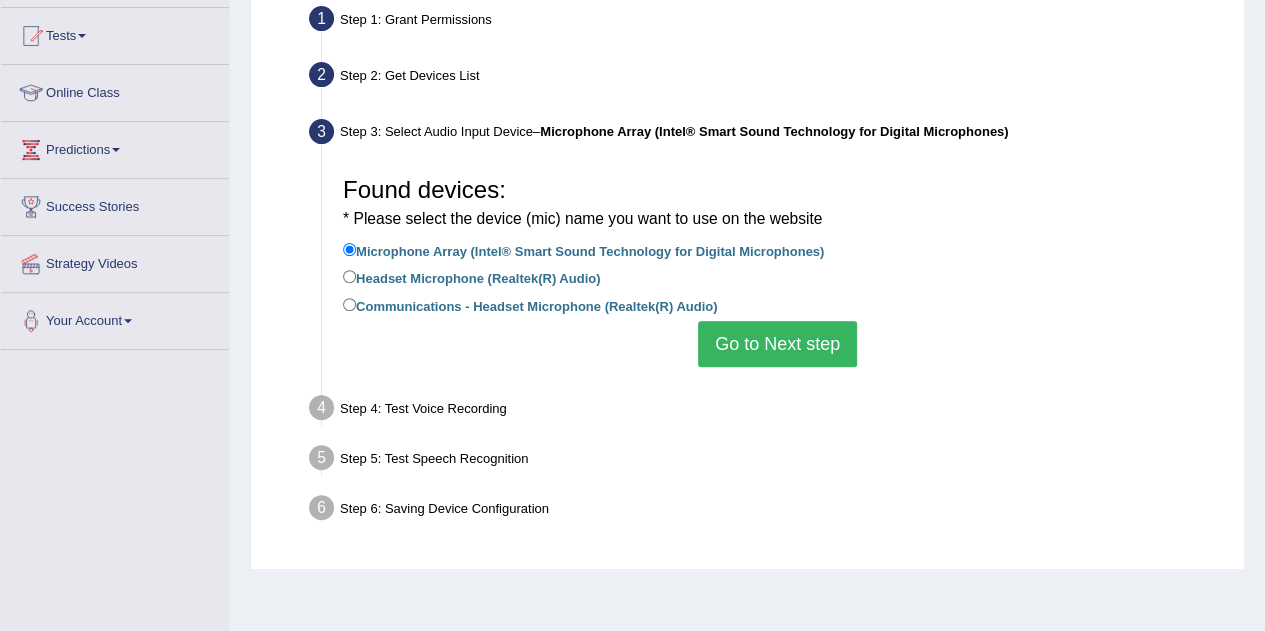 scroll, scrollTop: 200, scrollLeft: 0, axis: vertical 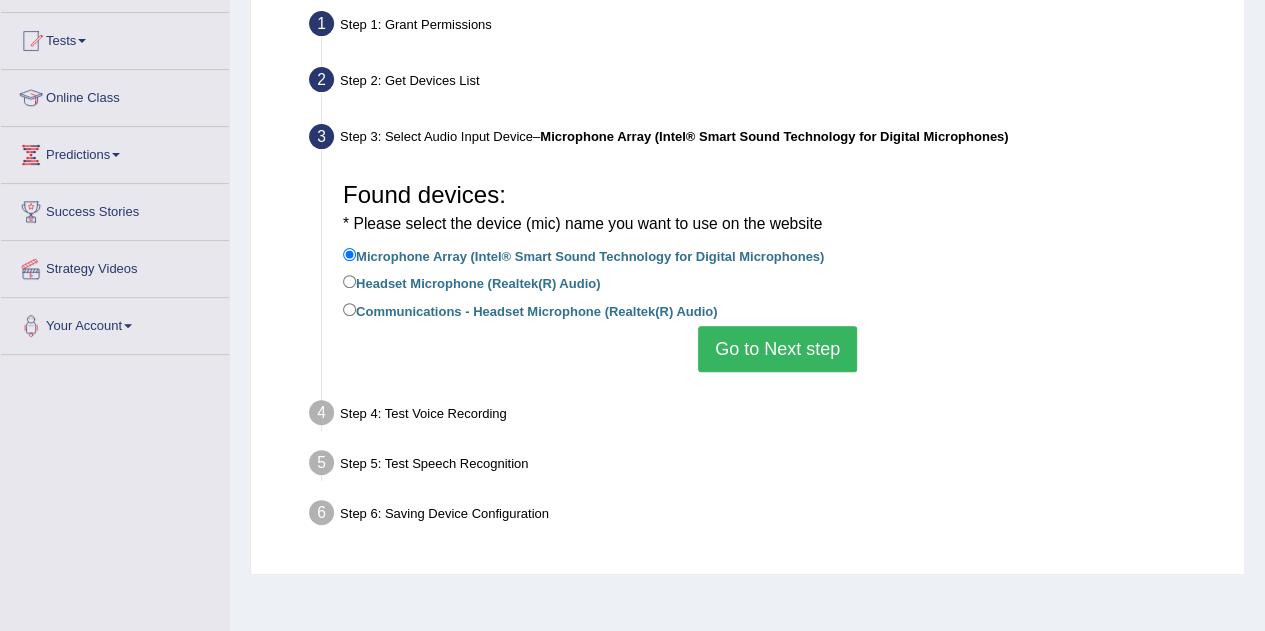 drag, startPoint x: 357, startPoint y: 287, endPoint x: 423, endPoint y: 285, distance: 66.0303 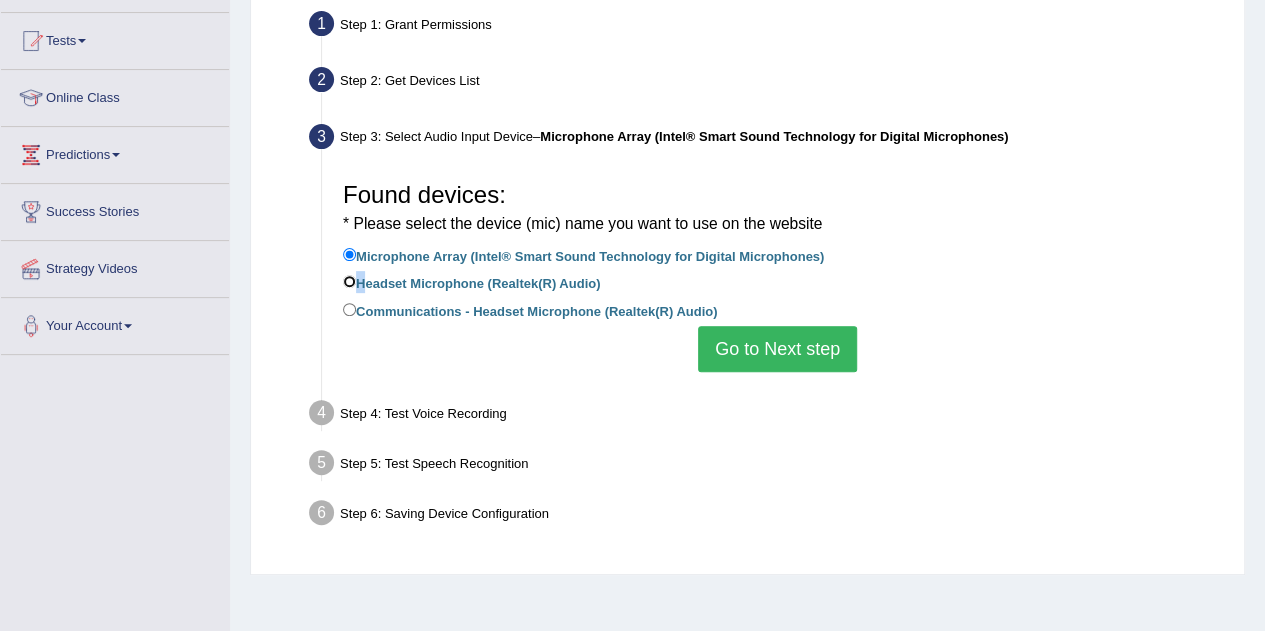 click on "Headset Microphone (Realtek(R) Audio)" at bounding box center (349, 281) 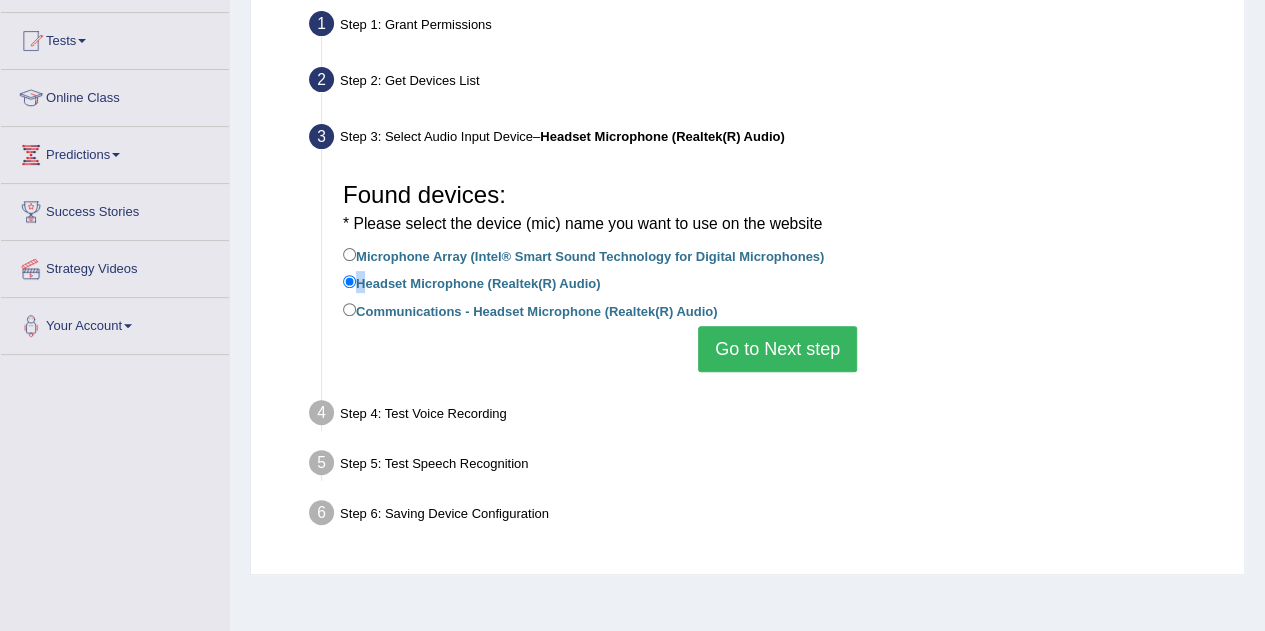 click on "Go to Next step" at bounding box center [777, 349] 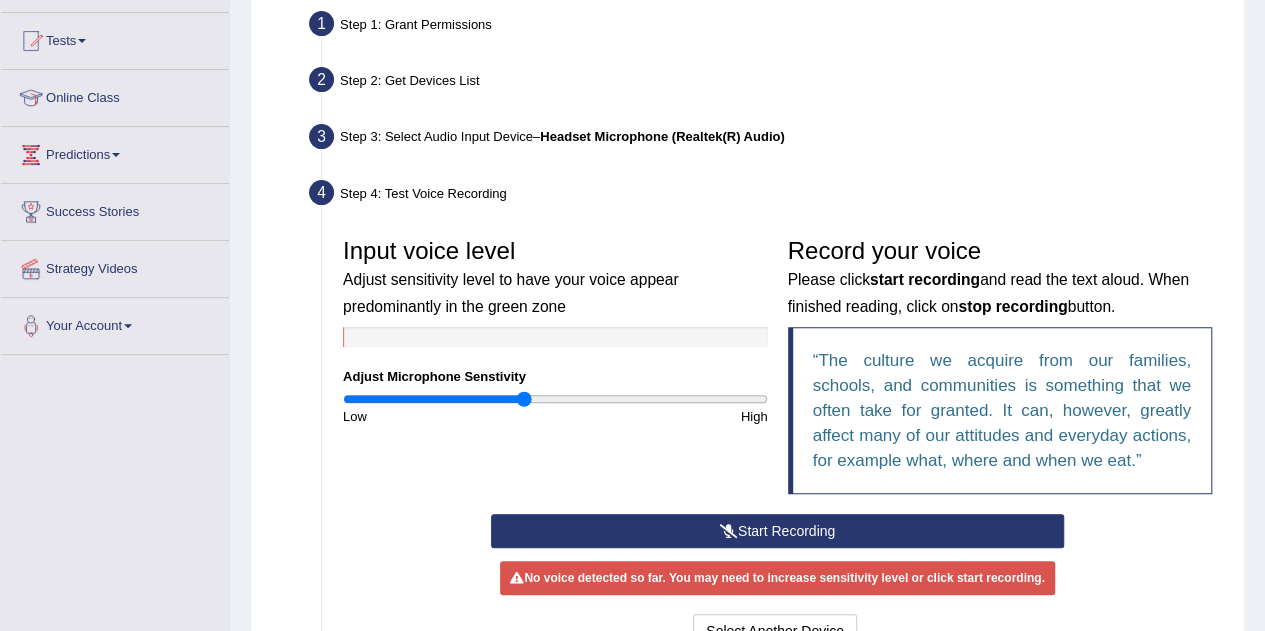 drag, startPoint x: 854, startPoint y: 528, endPoint x: 866, endPoint y: 531, distance: 12.369317 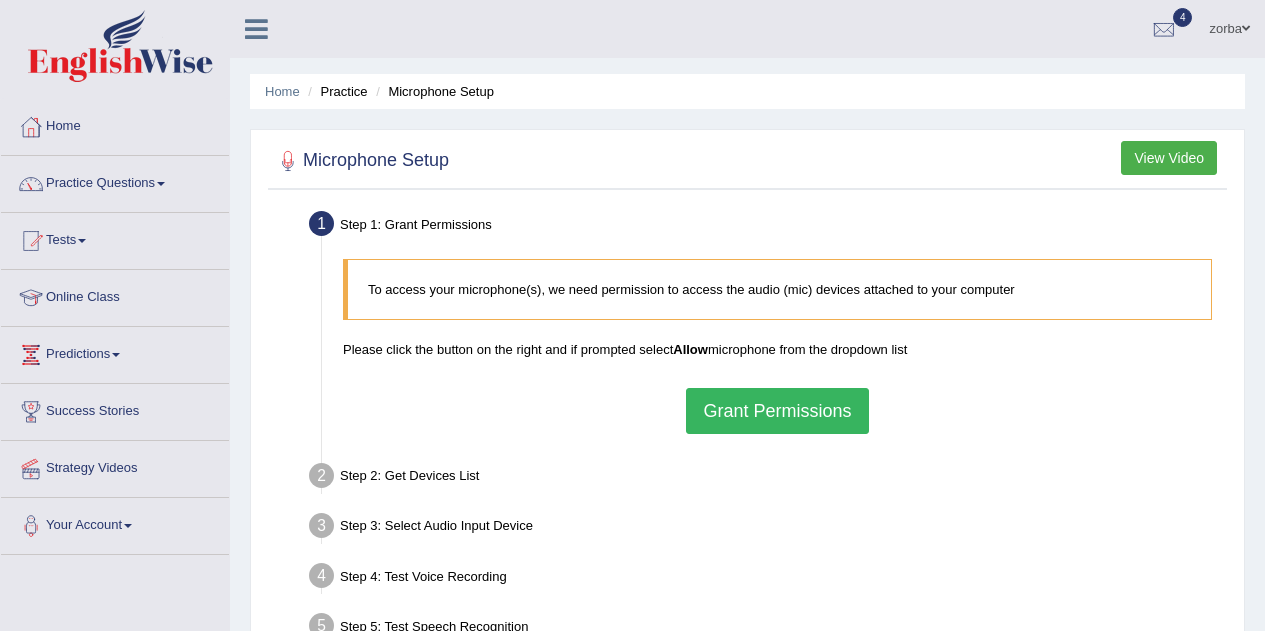 scroll, scrollTop: 200, scrollLeft: 0, axis: vertical 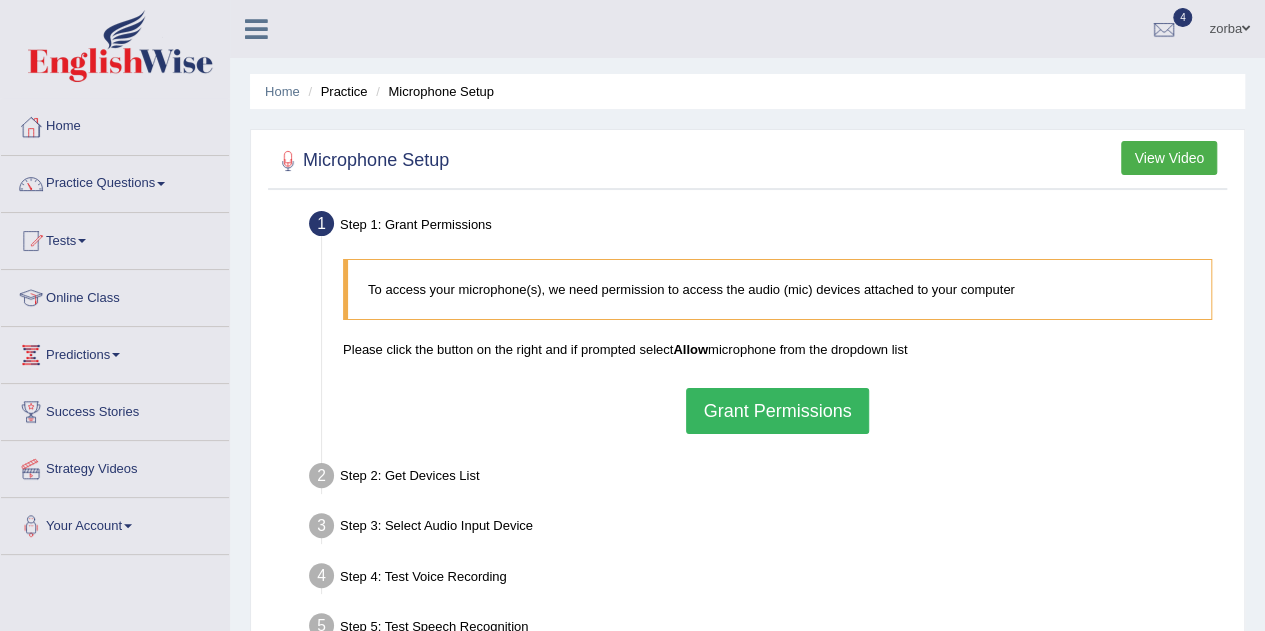 click on "Grant Permissions" at bounding box center (777, 411) 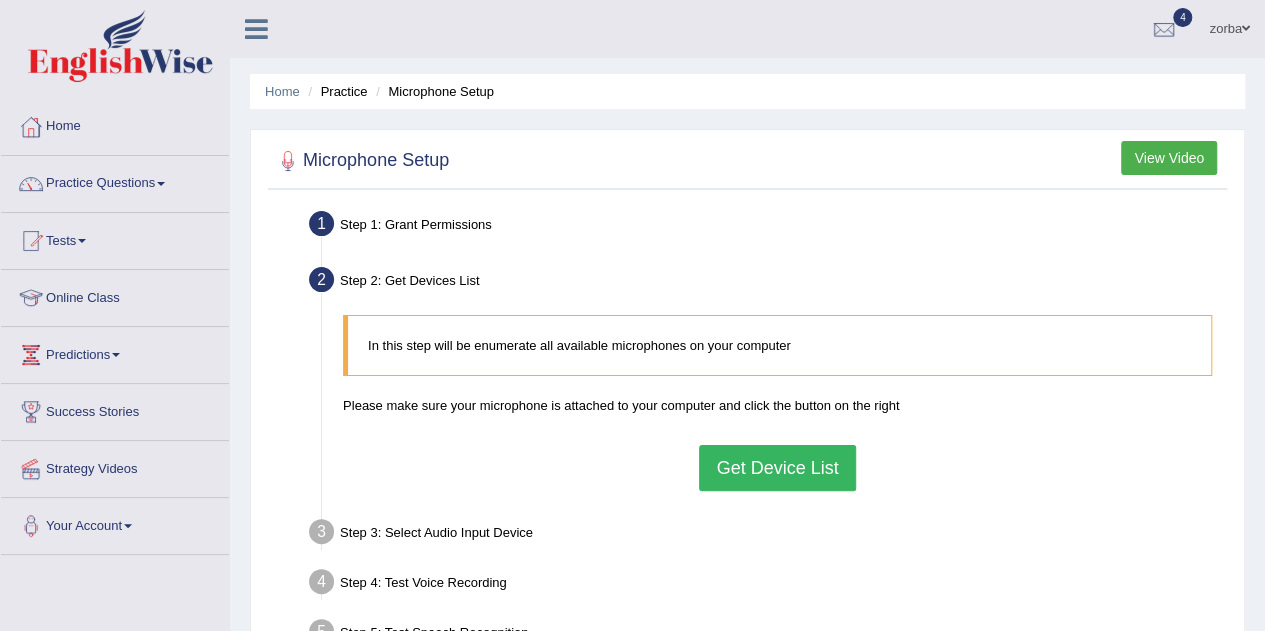 click on "In this step will be enumerate all available microphones on your computer   Please make sure your microphone is attached to your computer and click the button on the right     Get Device List" at bounding box center [777, 402] 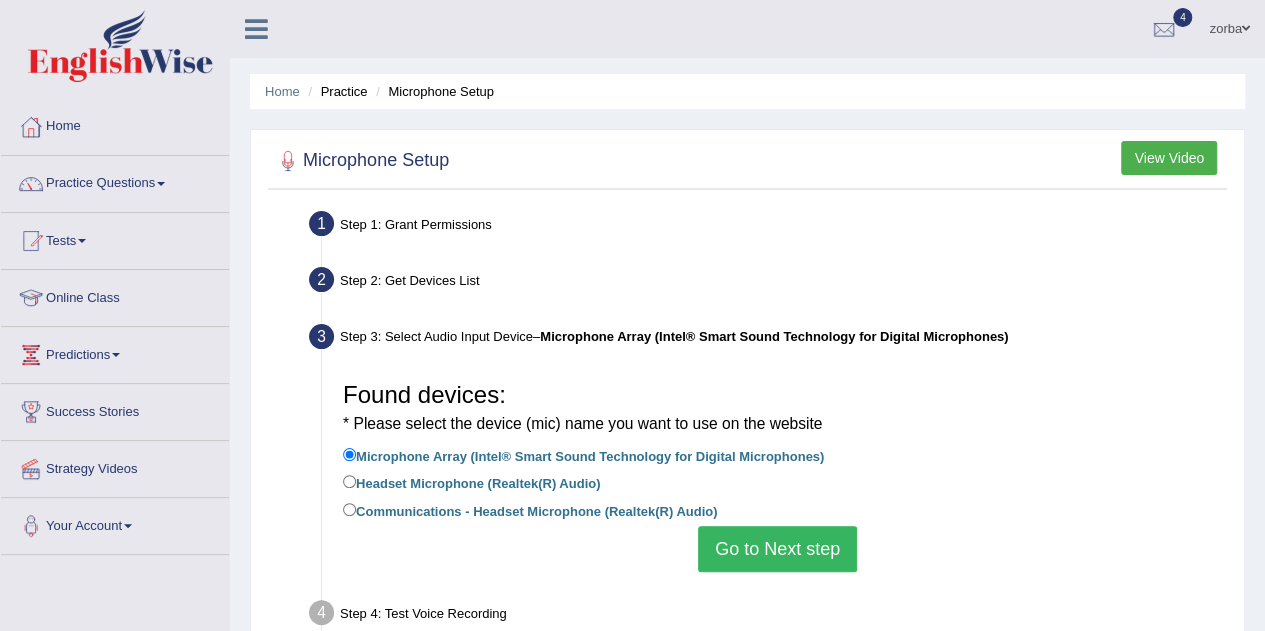 click on "Go to Next step" at bounding box center (777, 549) 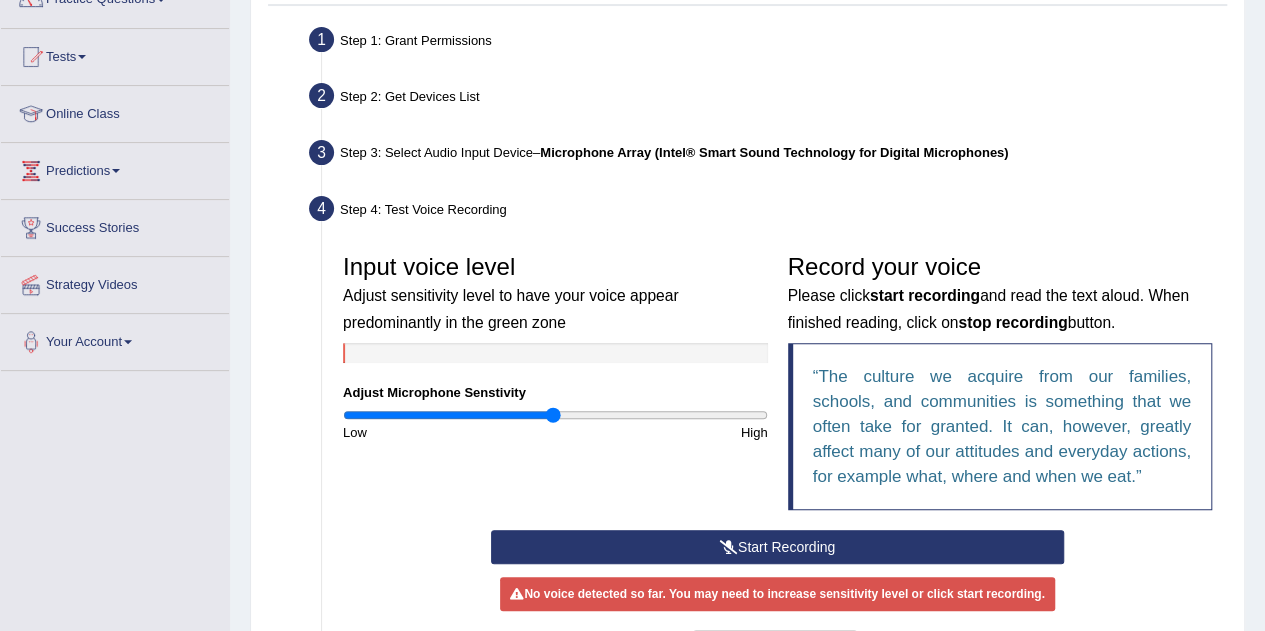 scroll, scrollTop: 300, scrollLeft: 0, axis: vertical 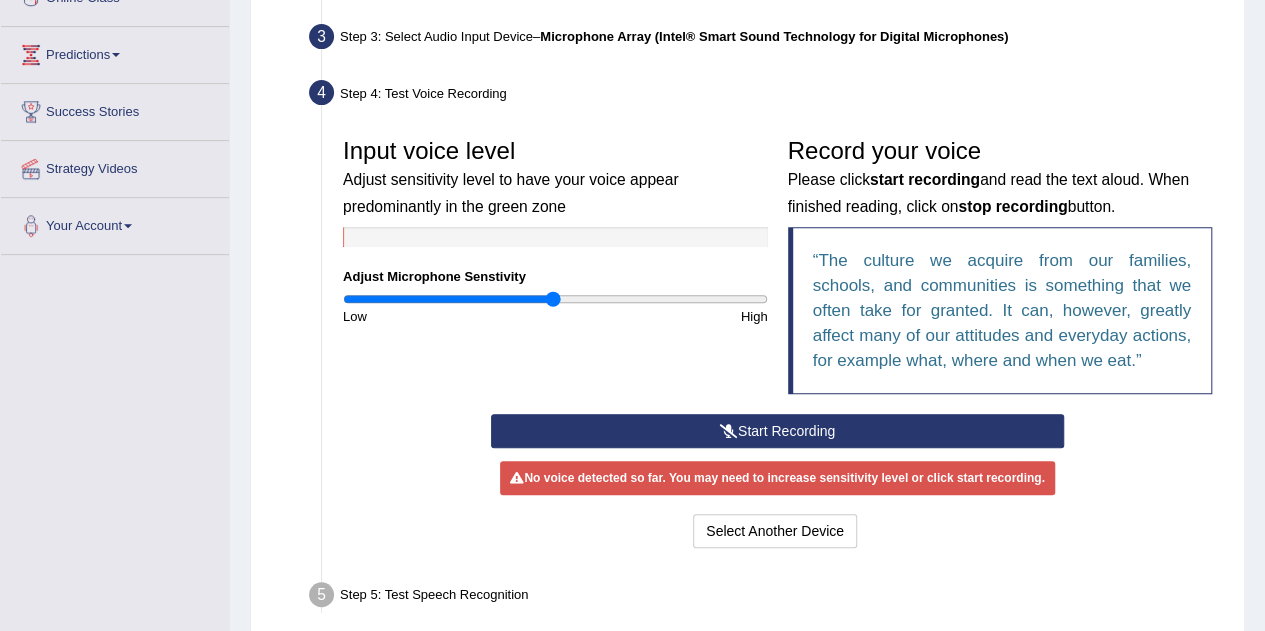 click on "Start Recording" at bounding box center (777, 431) 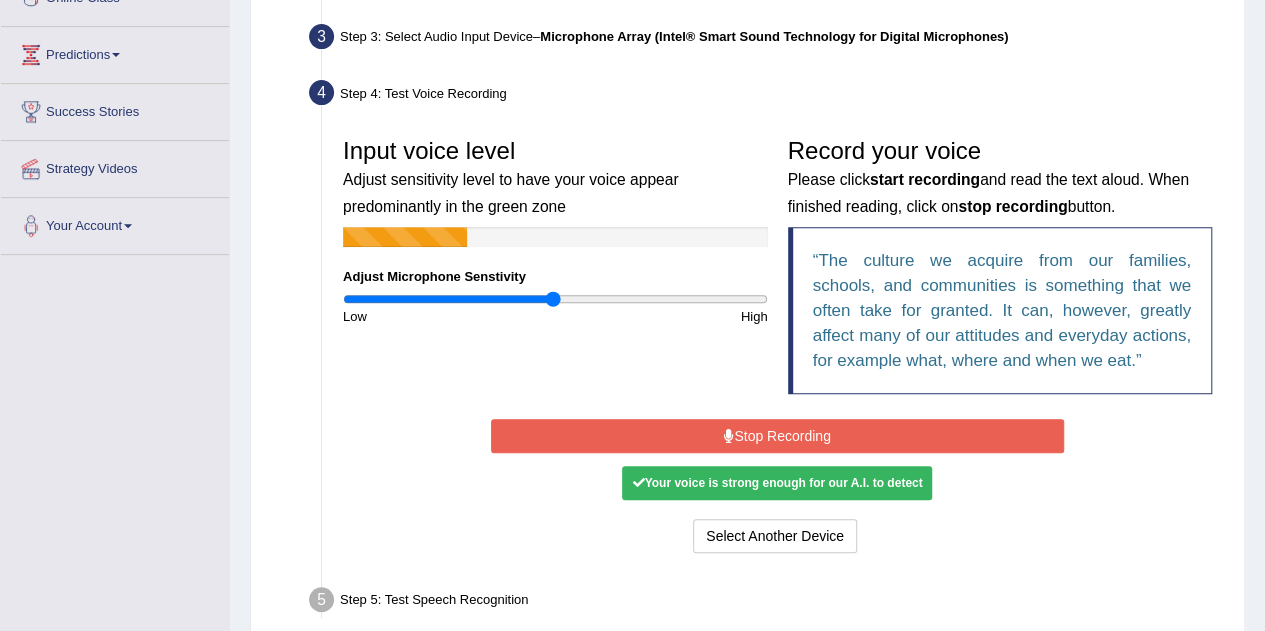 drag, startPoint x: 898, startPoint y: 438, endPoint x: 943, endPoint y: 453, distance: 47.434166 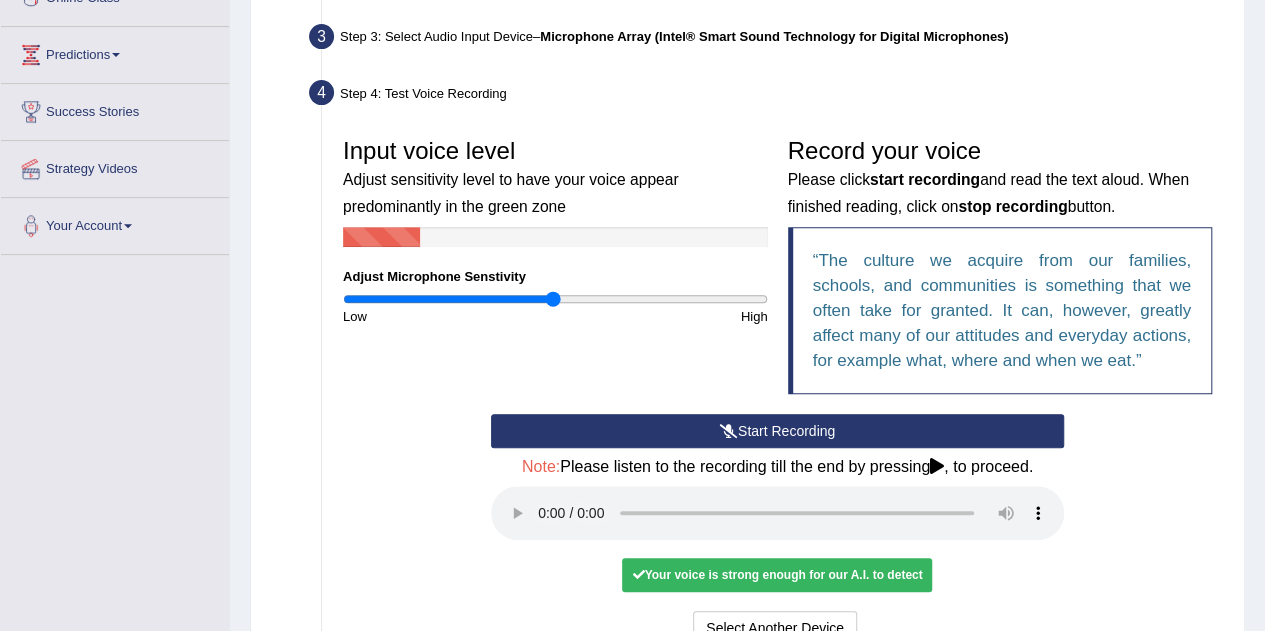 type 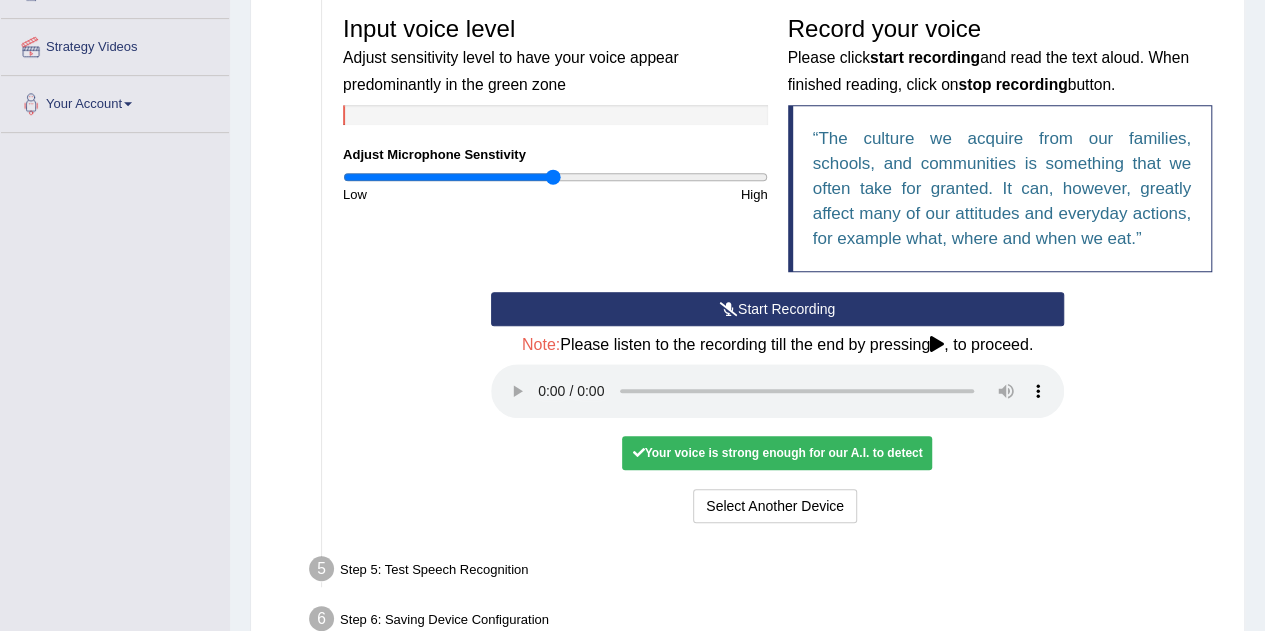 scroll, scrollTop: 534, scrollLeft: 0, axis: vertical 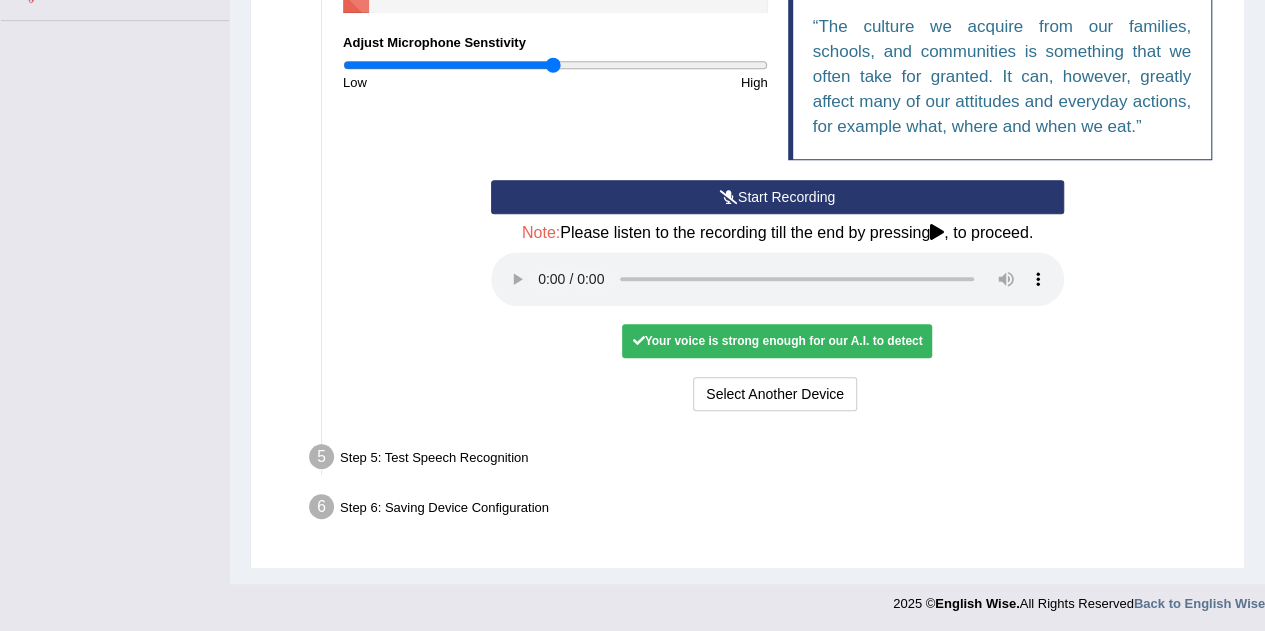 click on "Your voice is strong enough for our A.I. to detect" at bounding box center (777, 341) 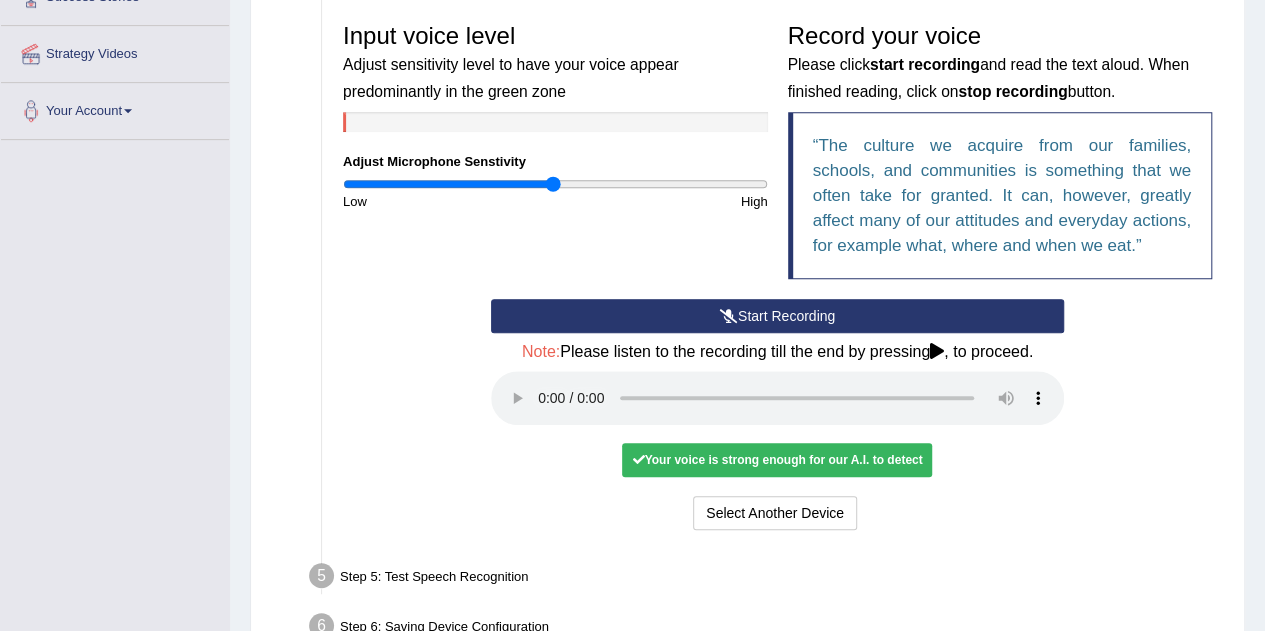 scroll, scrollTop: 334, scrollLeft: 0, axis: vertical 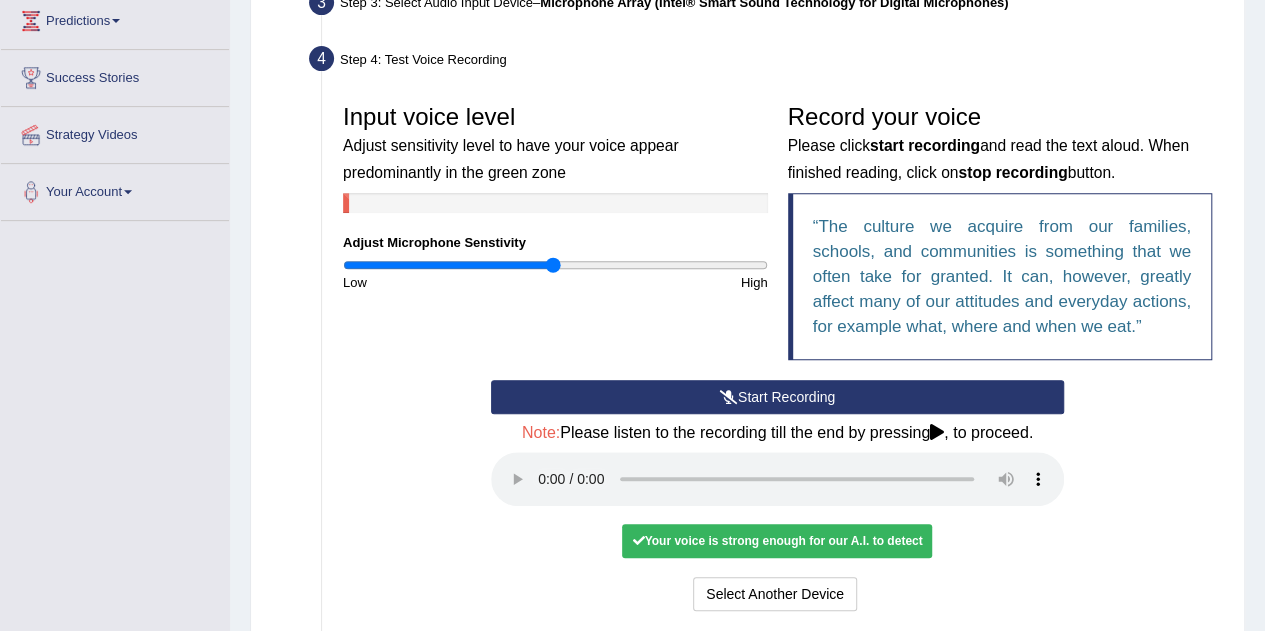 click on "Start Recording" at bounding box center (777, 397) 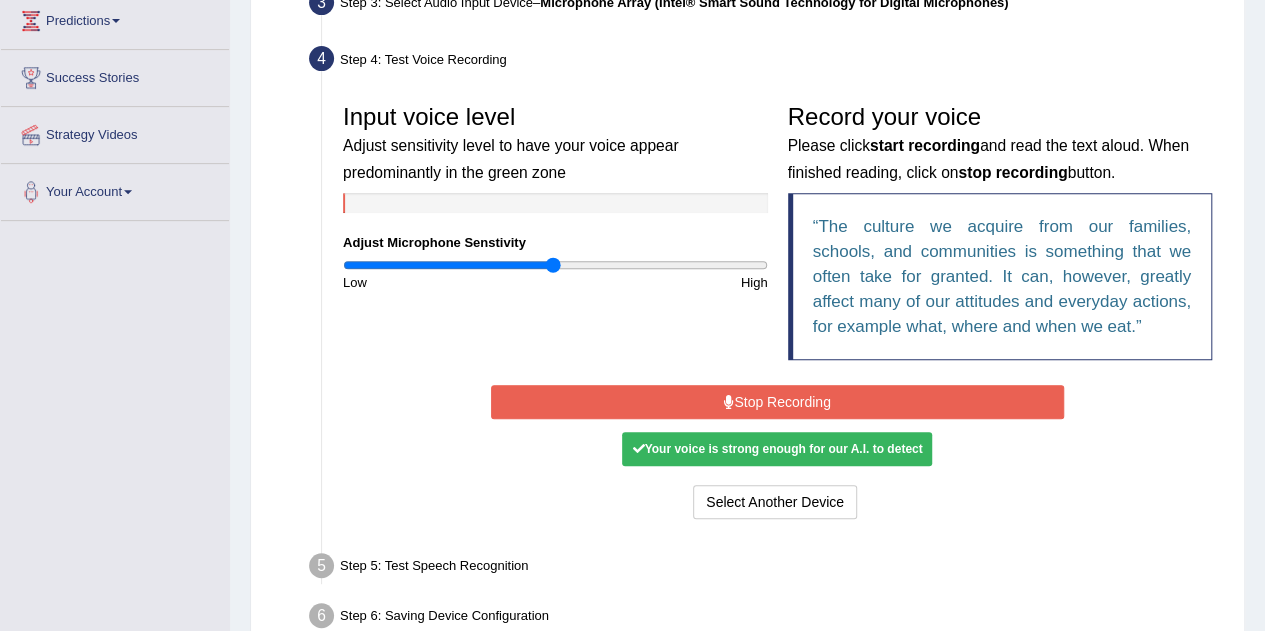 click on "Stop Recording" at bounding box center (777, 402) 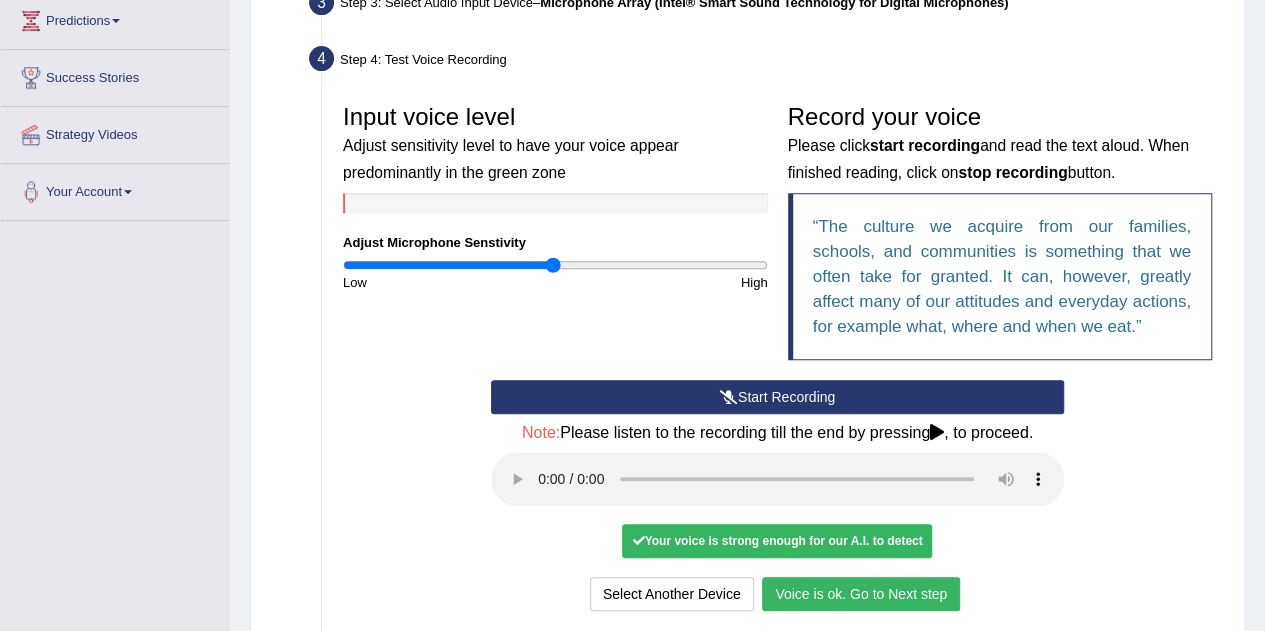 click on "Voice is ok. Go to Next step" at bounding box center [861, 594] 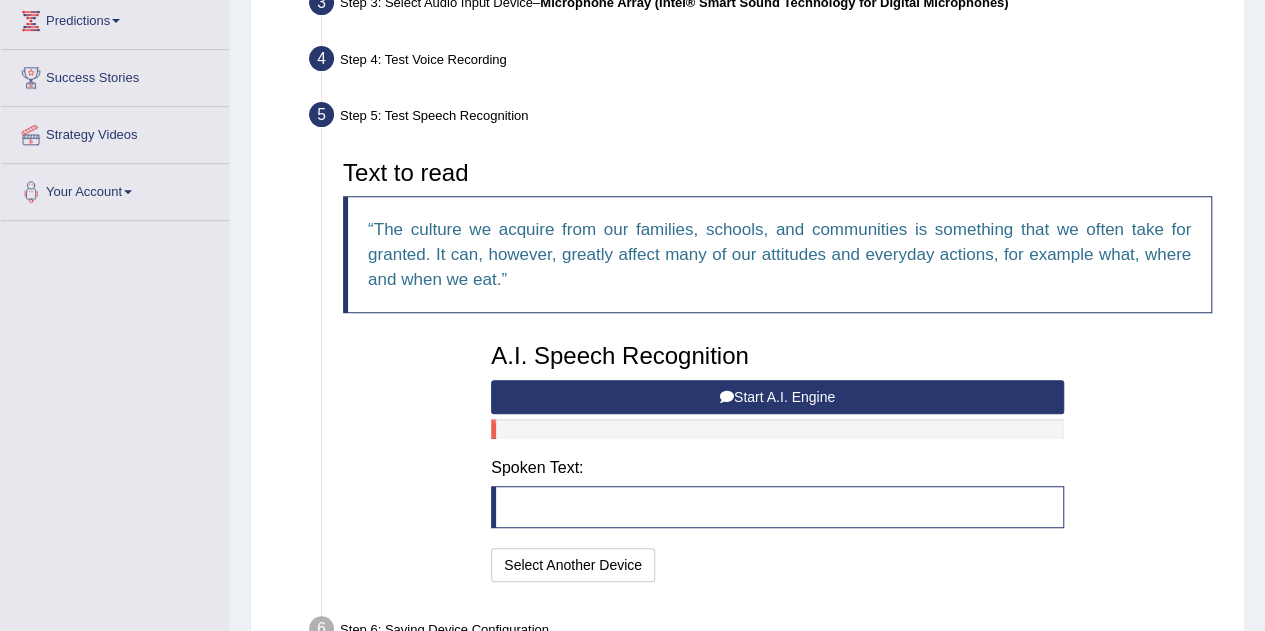 click on "Start A.I. Engine" at bounding box center [777, 397] 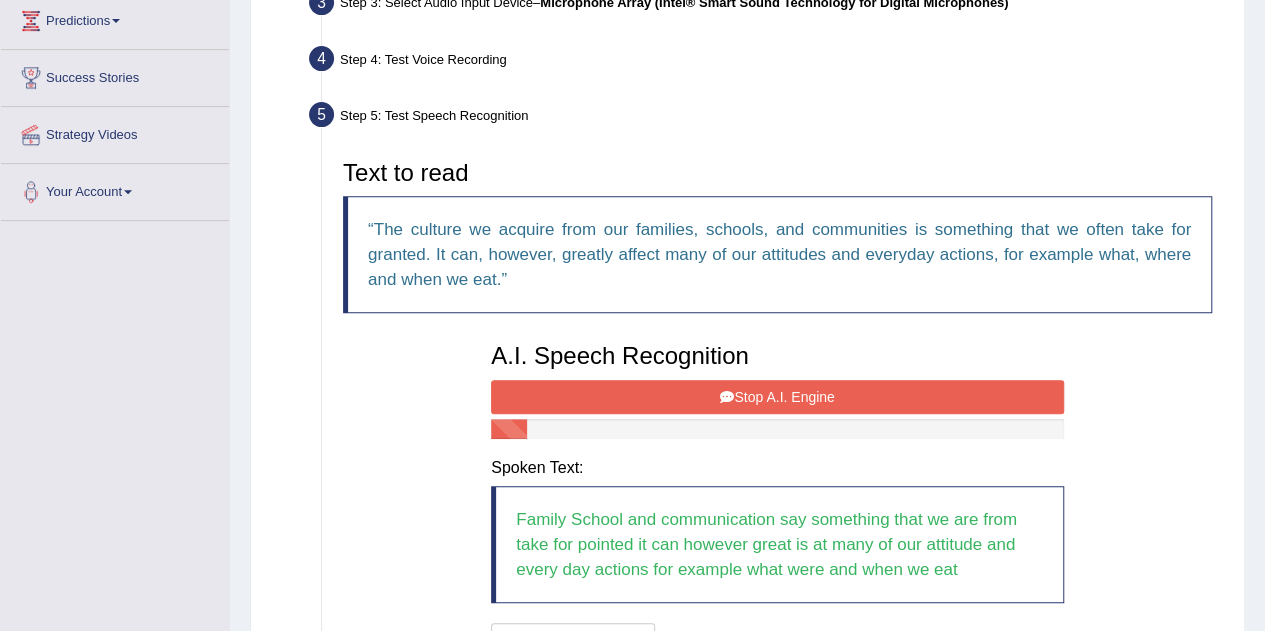 click on "Stop A.I. Engine" at bounding box center [777, 397] 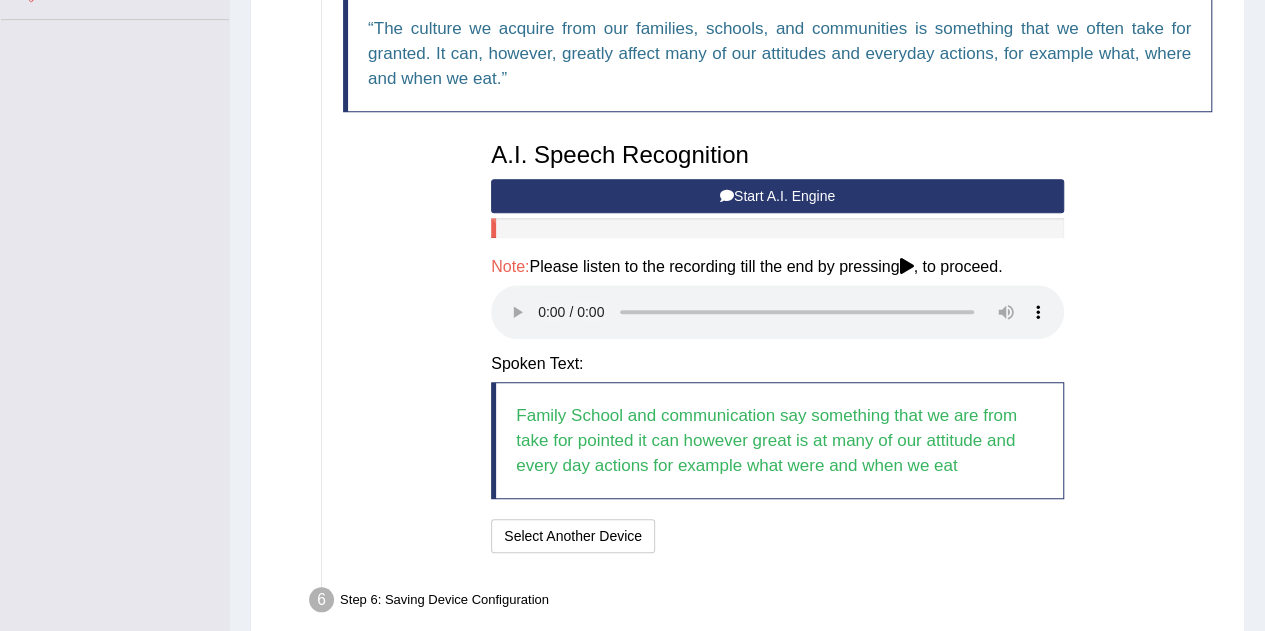 scroll, scrollTop: 626, scrollLeft: 0, axis: vertical 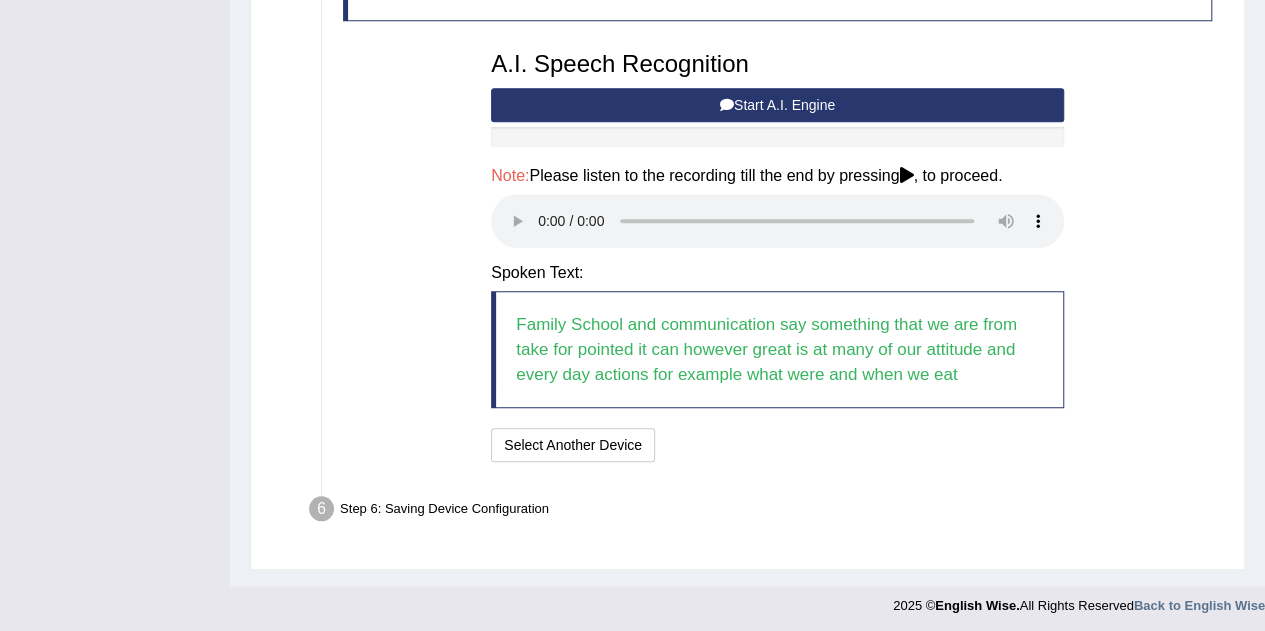 type 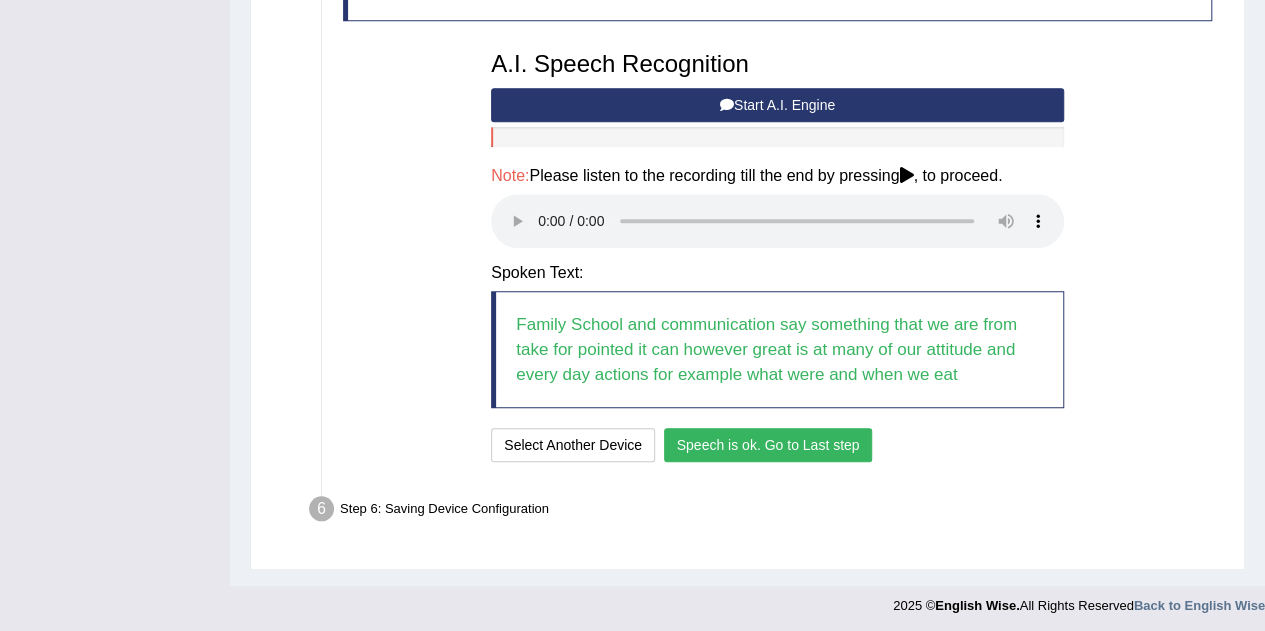 click on "Speech is ok. Go to Last step" at bounding box center (768, 445) 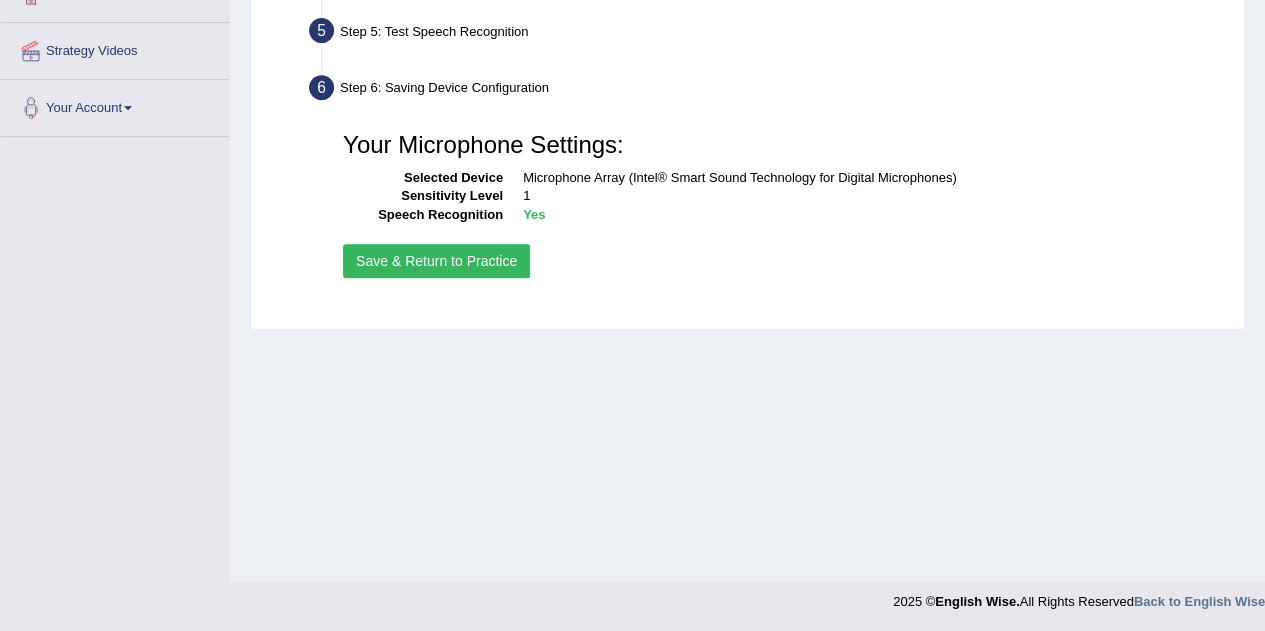 drag, startPoint x: 470, startPoint y: 266, endPoint x: 542, endPoint y: 303, distance: 80.9506 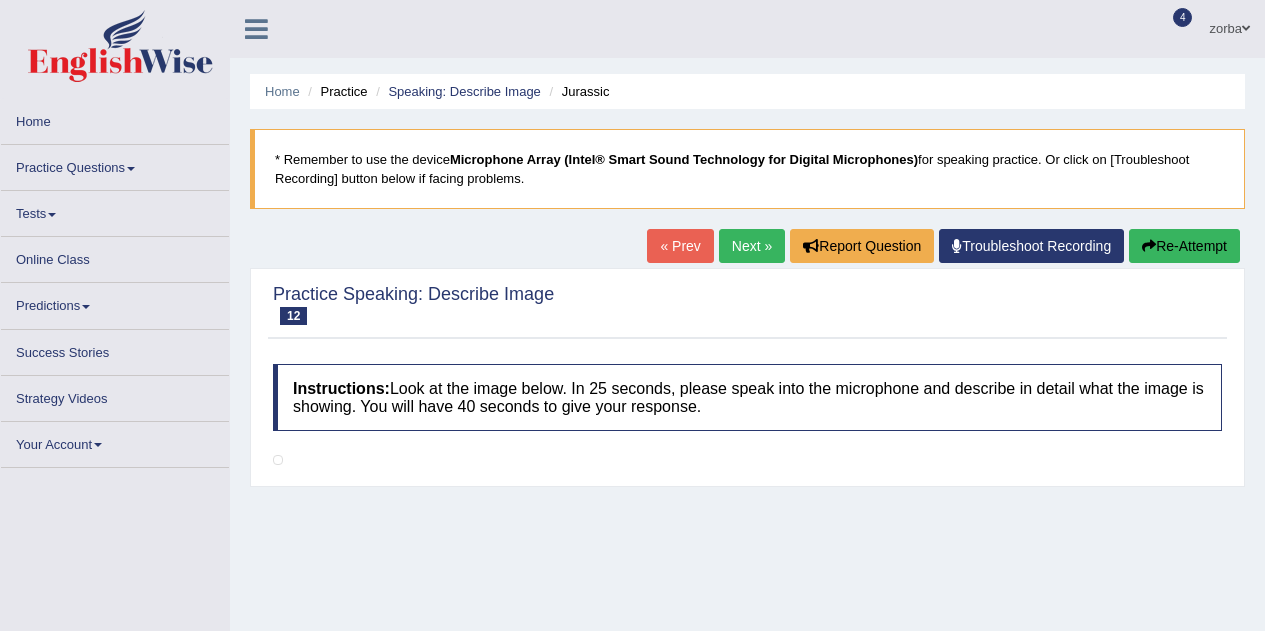 scroll, scrollTop: 0, scrollLeft: 0, axis: both 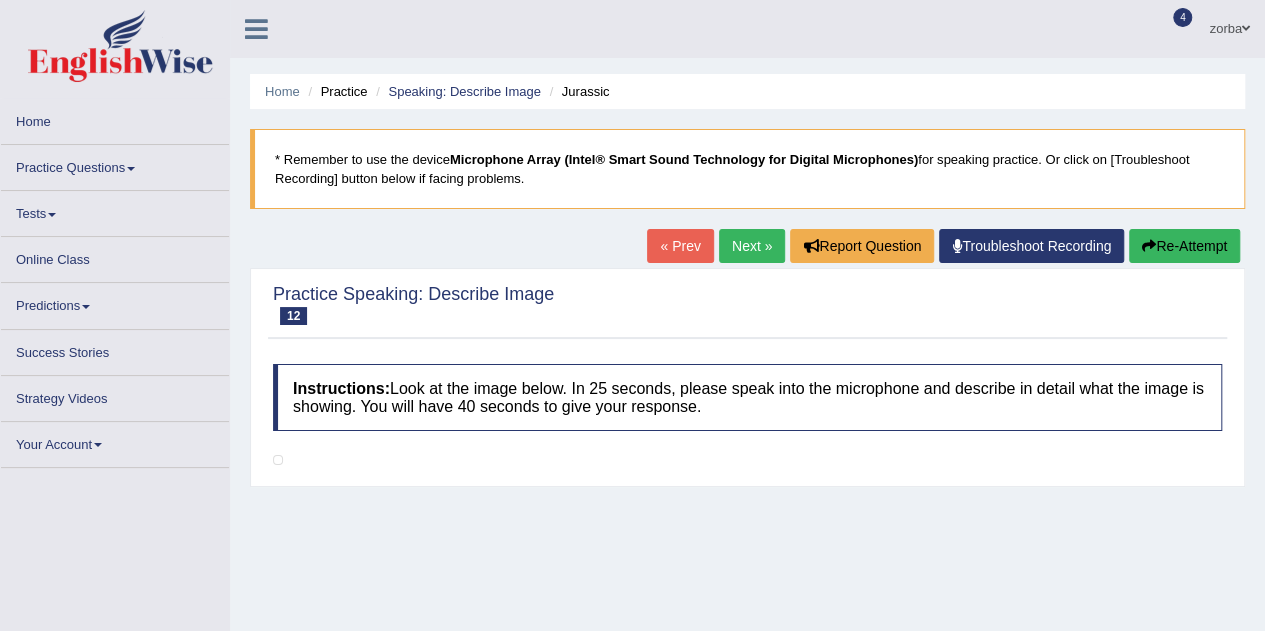 click on "Practice Questions" at bounding box center [115, 164] 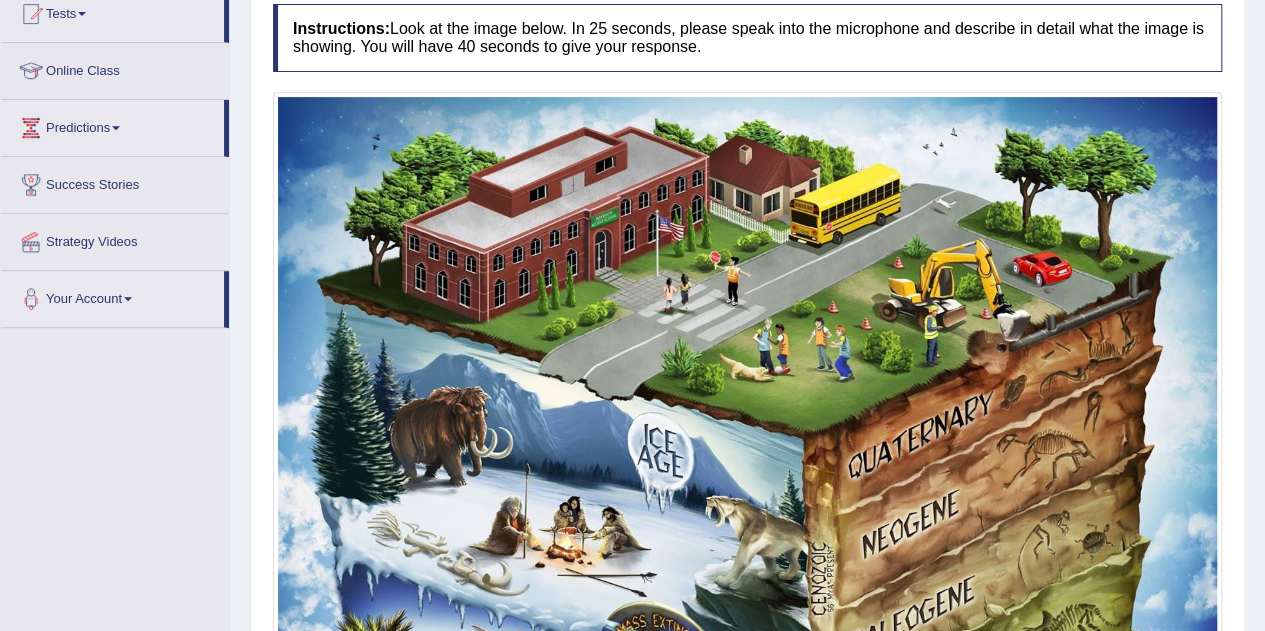 scroll, scrollTop: 400, scrollLeft: 0, axis: vertical 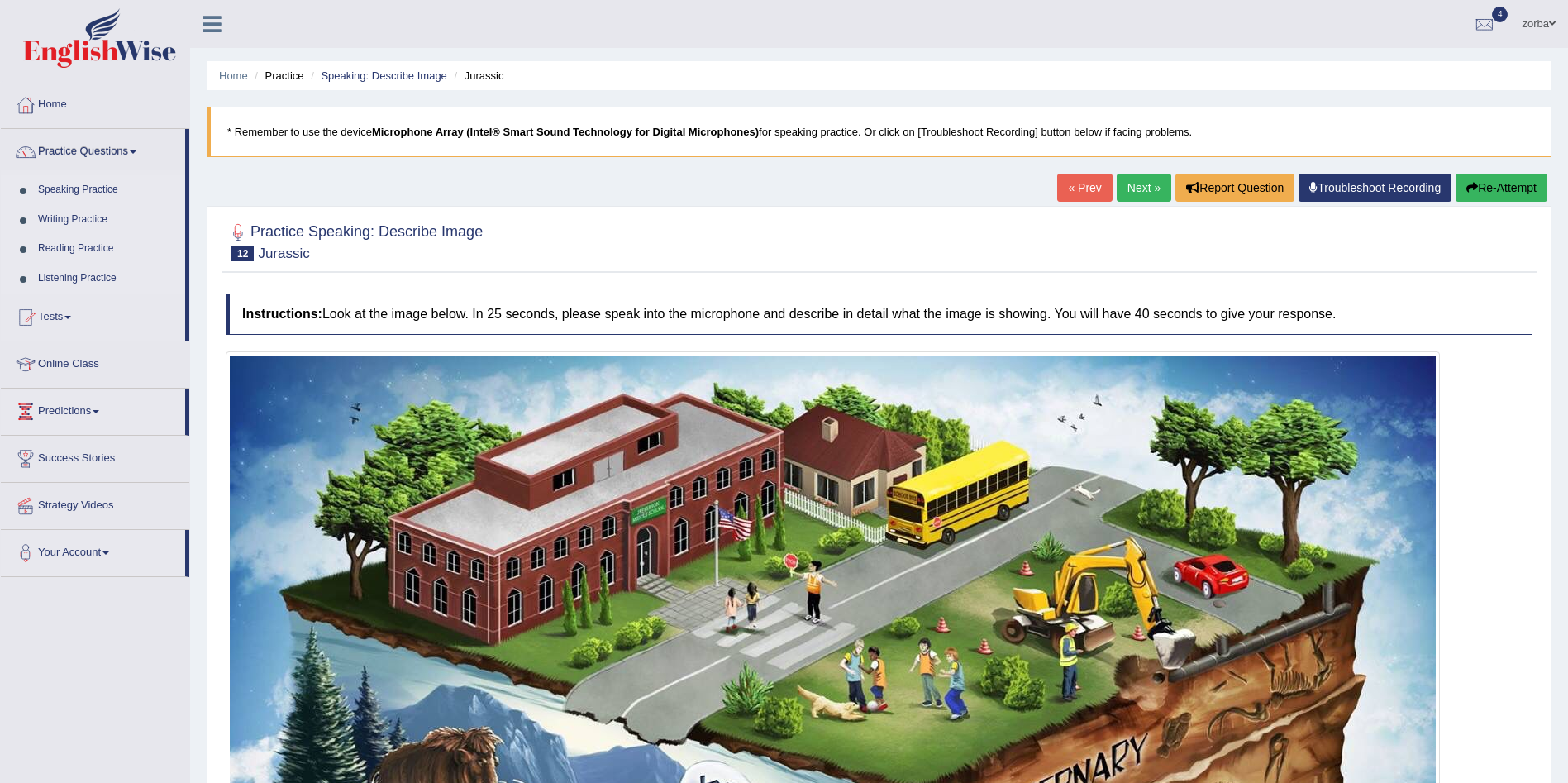 click on "Next »" at bounding box center [1144, 188] 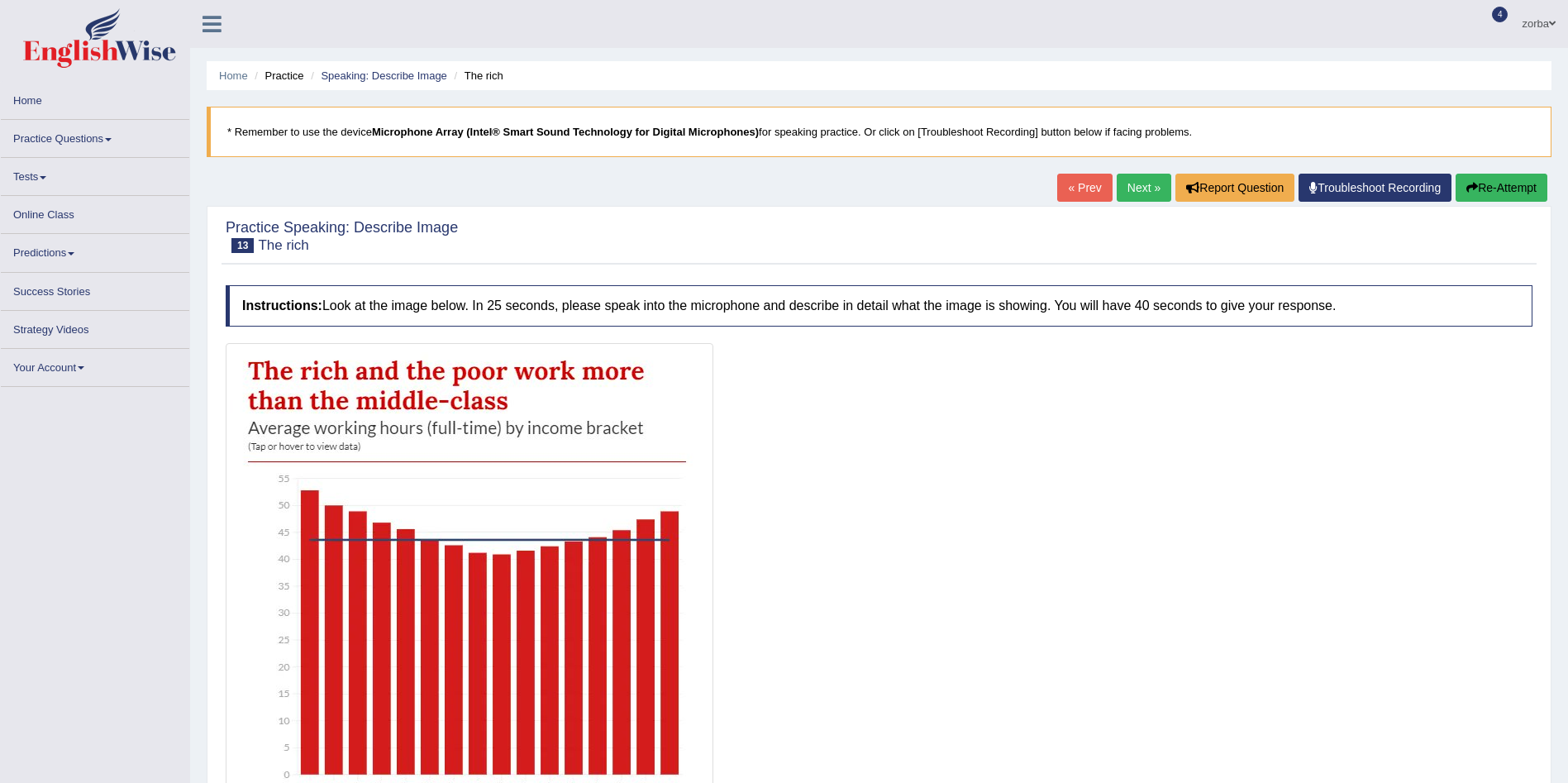 scroll, scrollTop: 0, scrollLeft: 0, axis: both 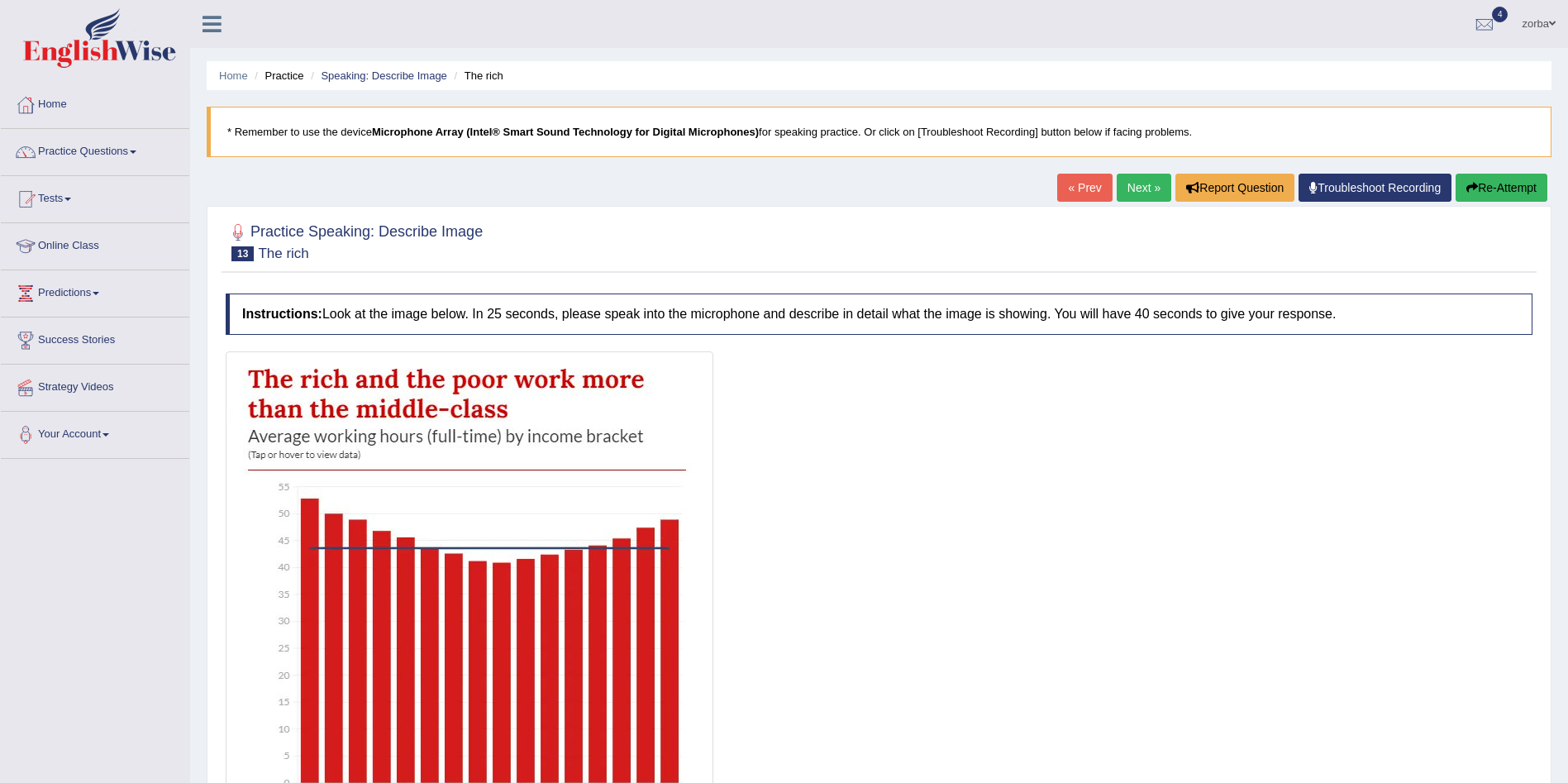 drag, startPoint x: 0, startPoint y: 0, endPoint x: 1132, endPoint y: 185, distance: 1147.0174 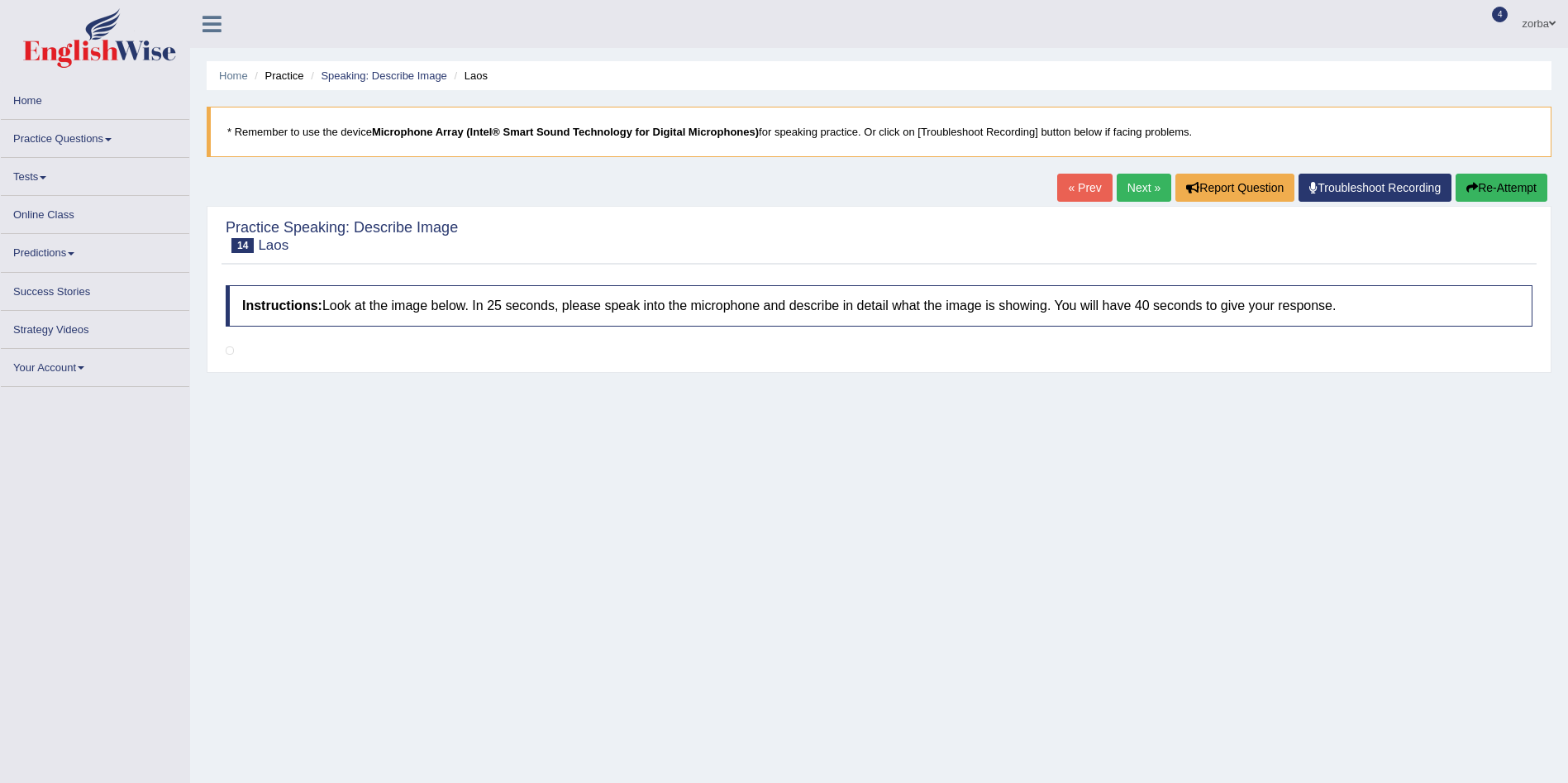 scroll, scrollTop: 0, scrollLeft: 0, axis: both 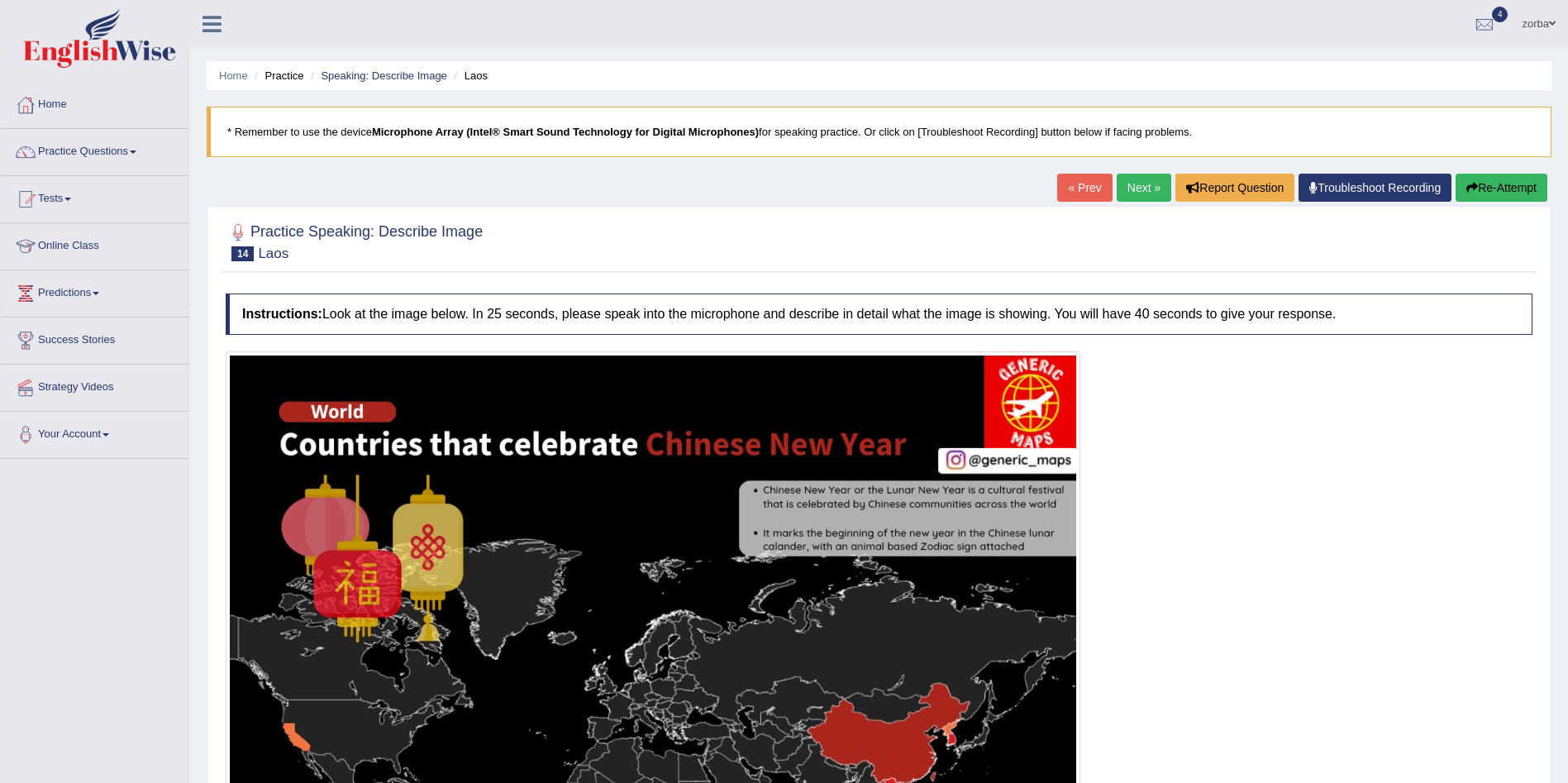 click on "Next »" at bounding box center (1144, 188) 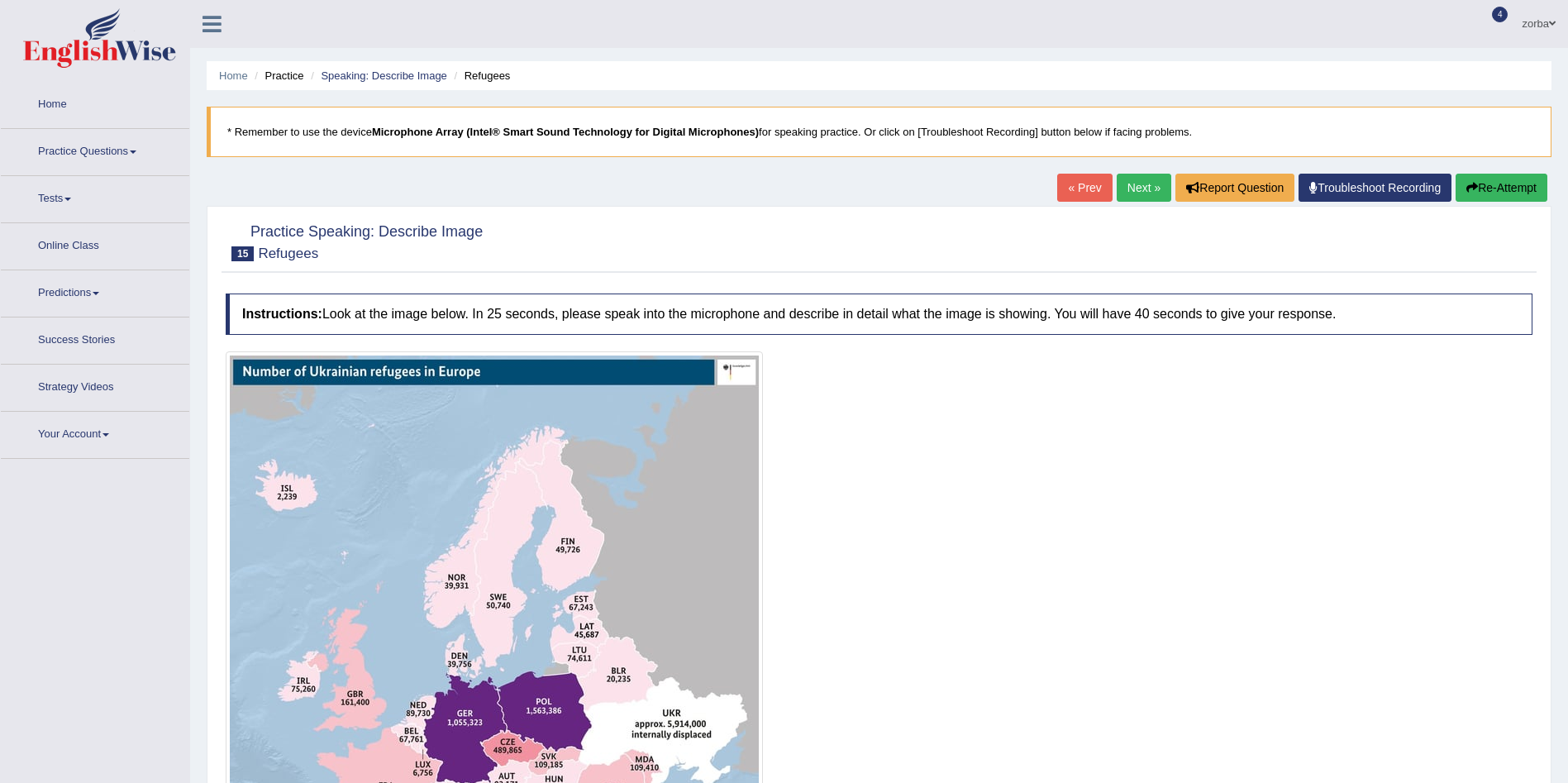 scroll, scrollTop: 0, scrollLeft: 0, axis: both 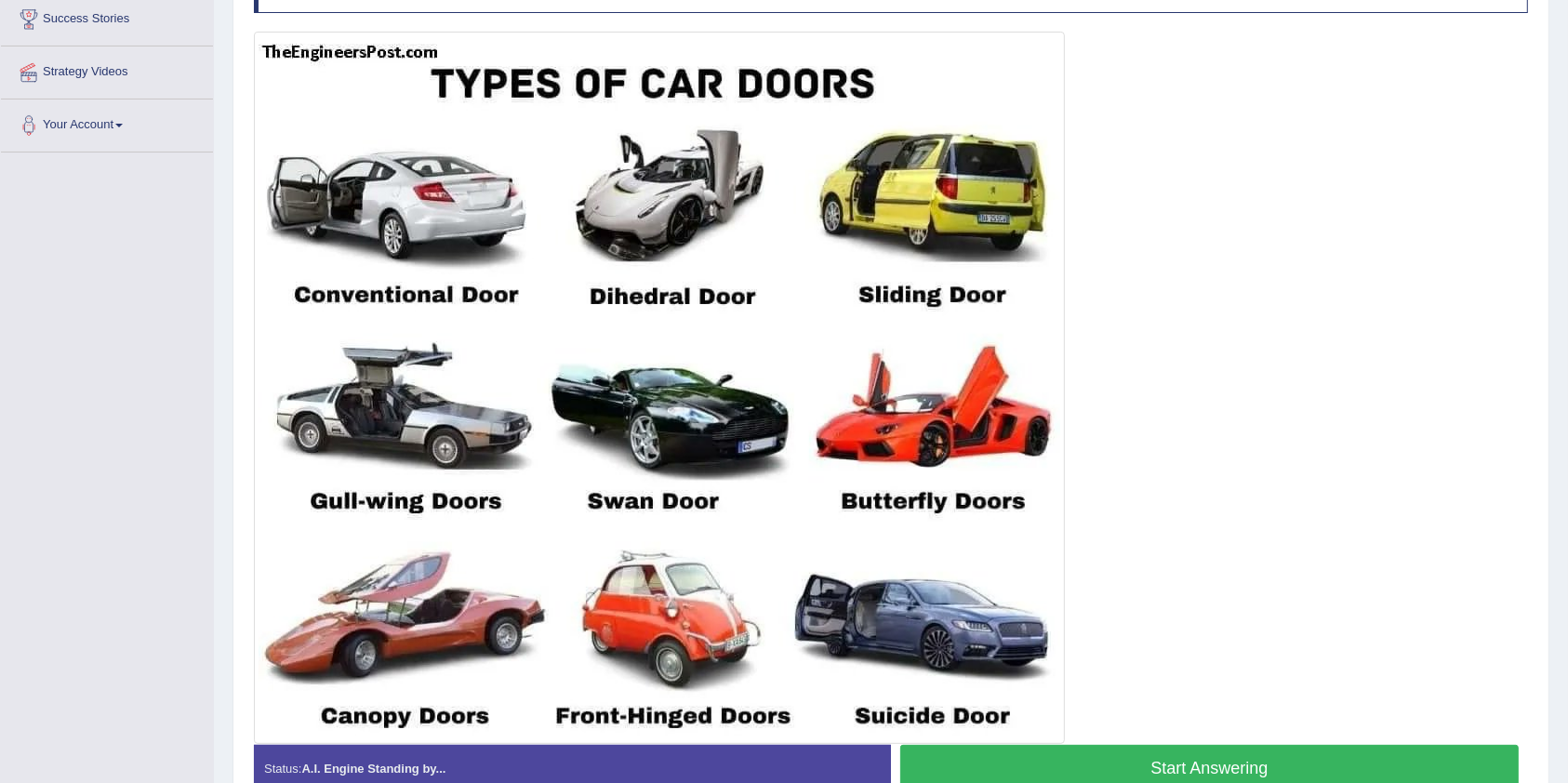 click at bounding box center (891, 388) 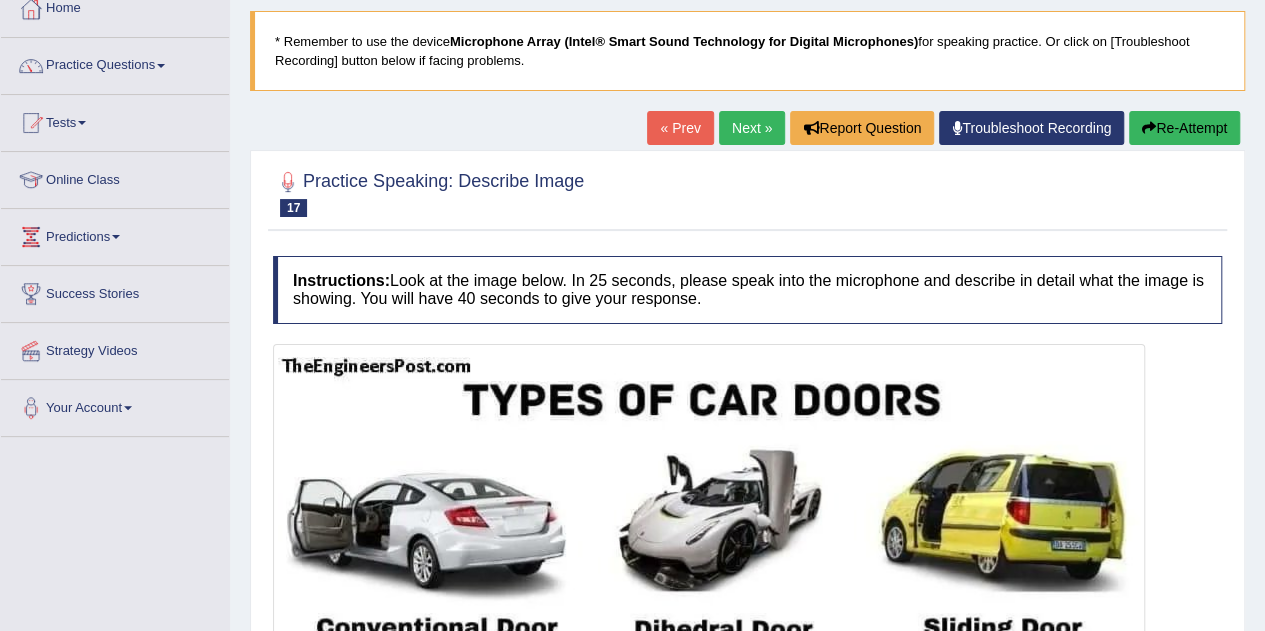 scroll, scrollTop: 0, scrollLeft: 0, axis: both 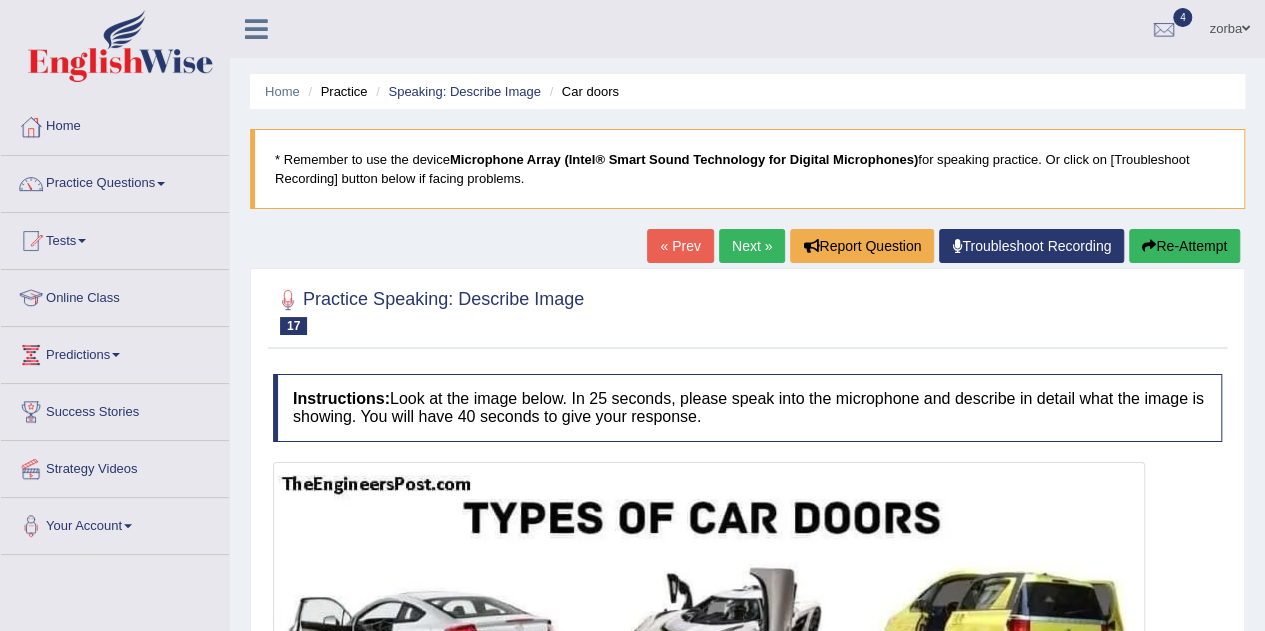 click on "Next »" at bounding box center (752, 246) 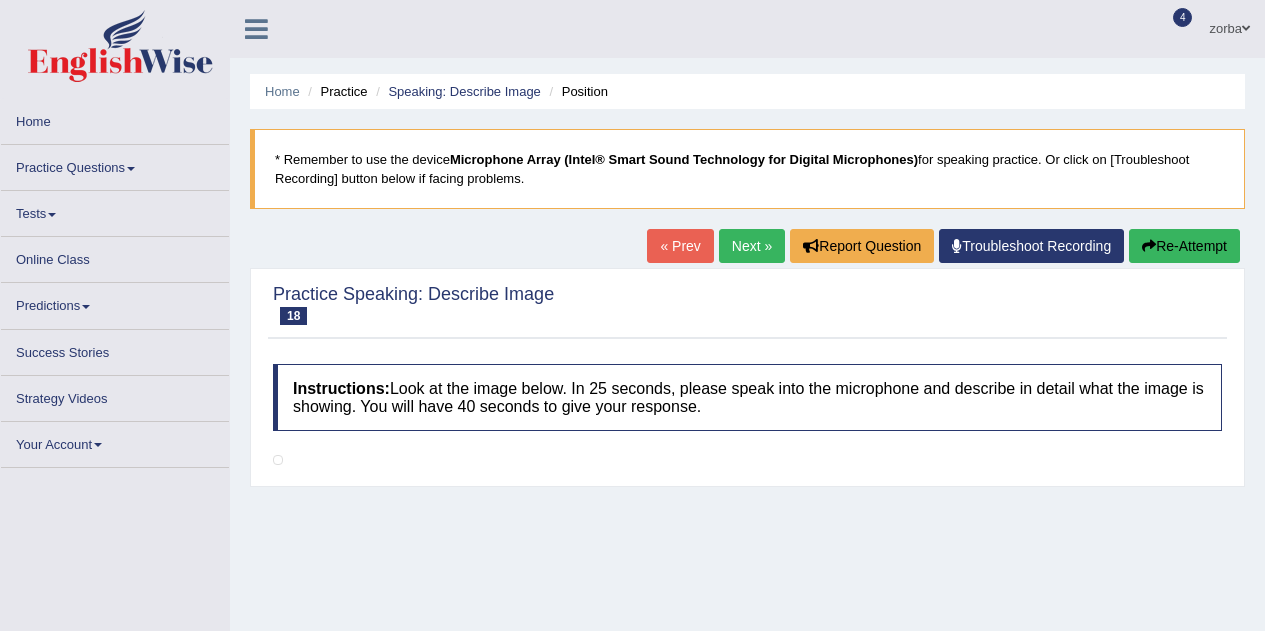 scroll, scrollTop: 195, scrollLeft: 0, axis: vertical 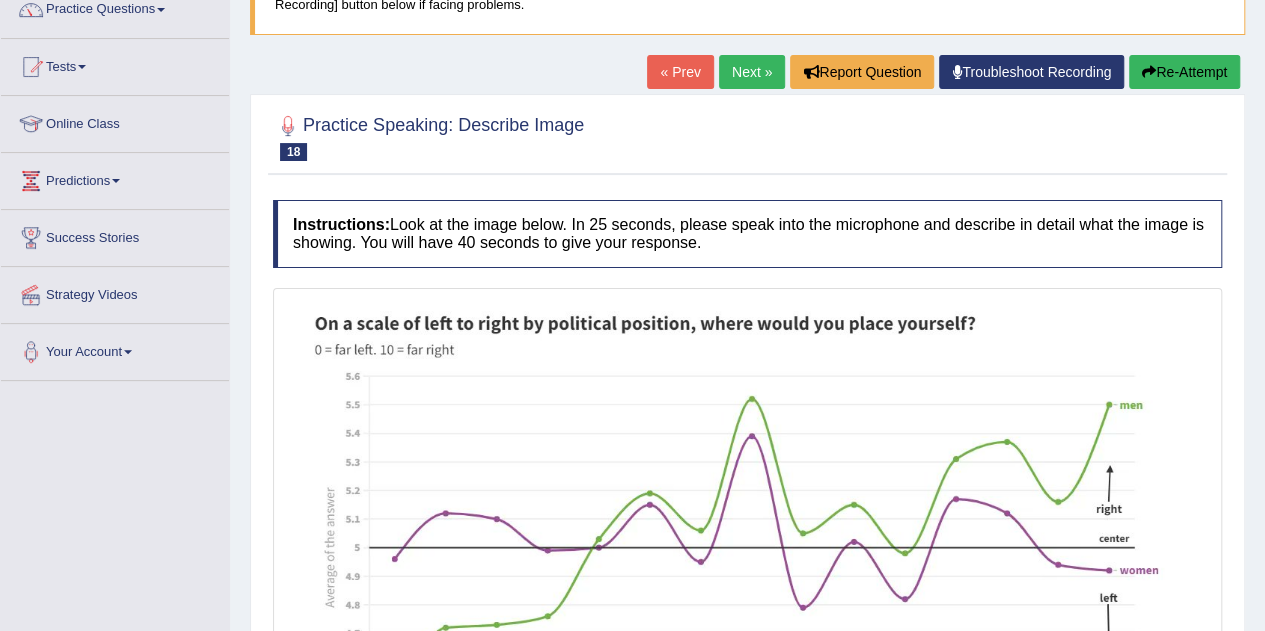 drag, startPoint x: 752, startPoint y: 71, endPoint x: 757, endPoint y: 99, distance: 28.442924 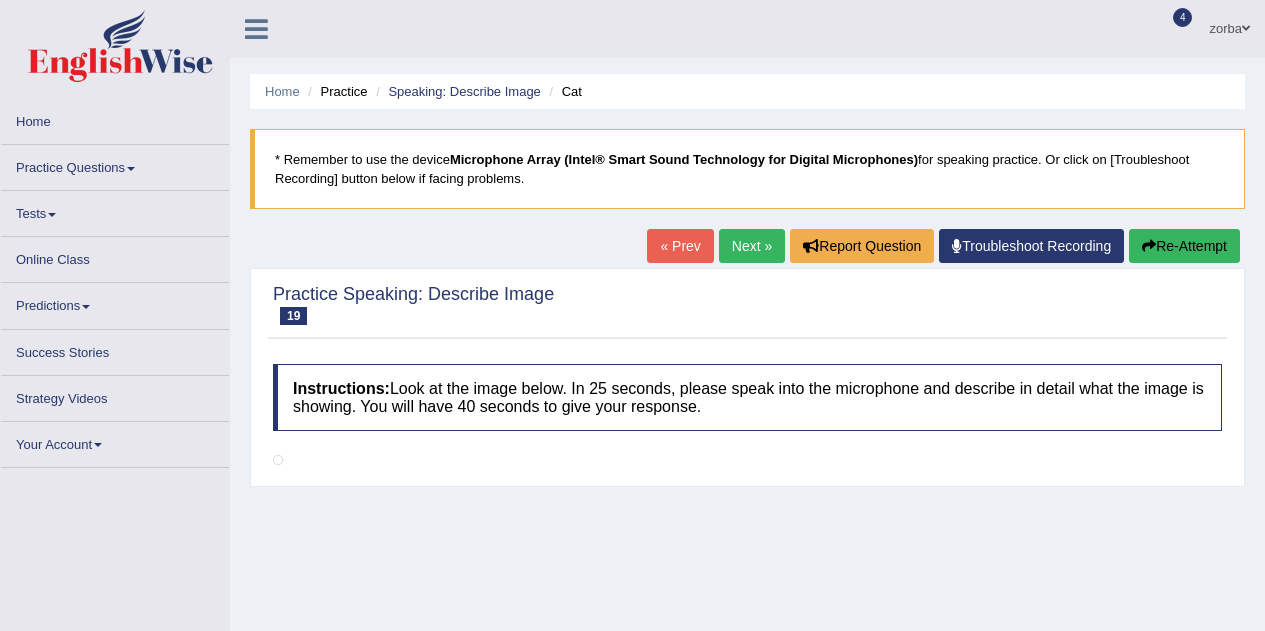 scroll, scrollTop: 0, scrollLeft: 0, axis: both 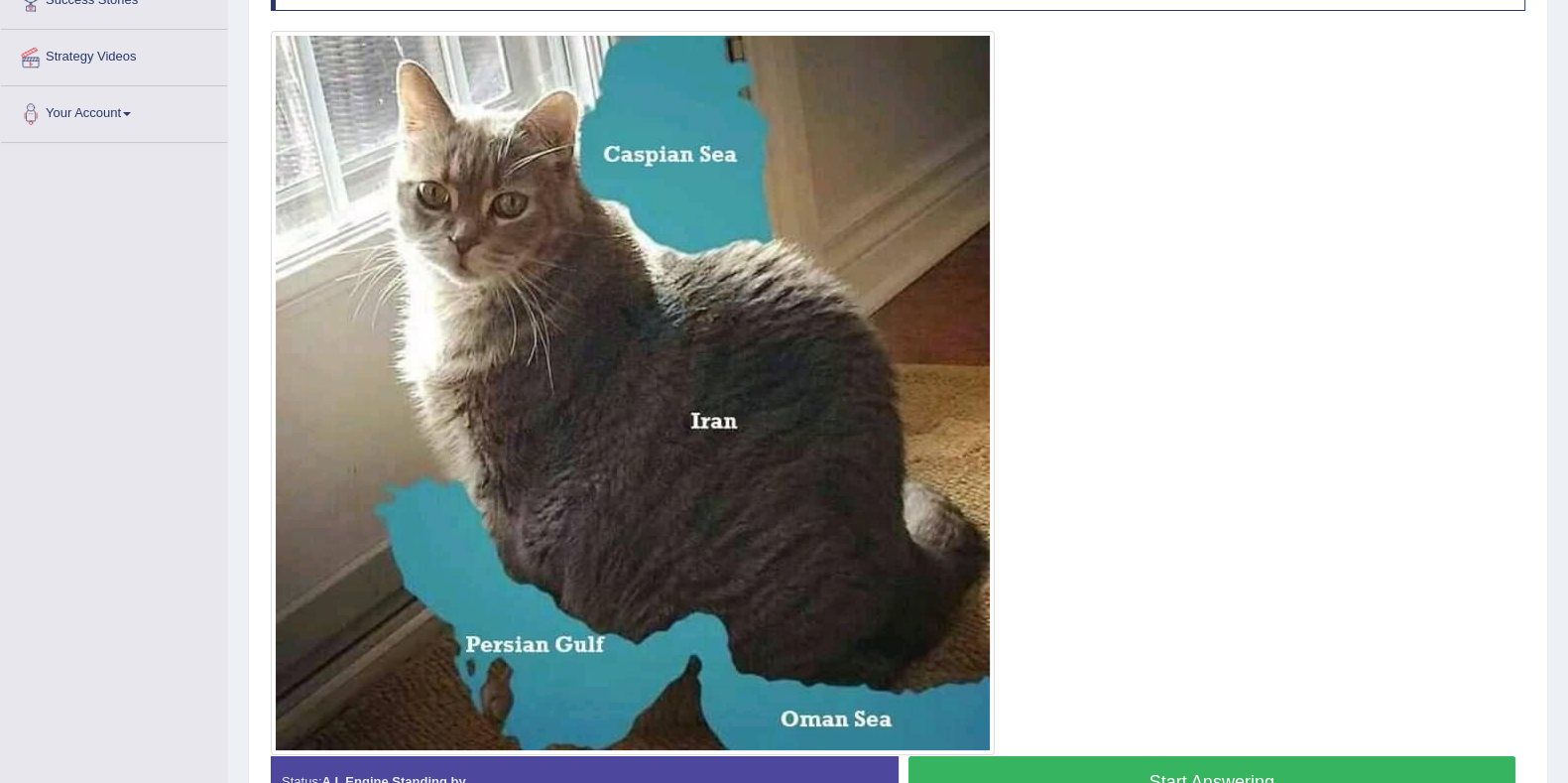 click at bounding box center [898, 393] 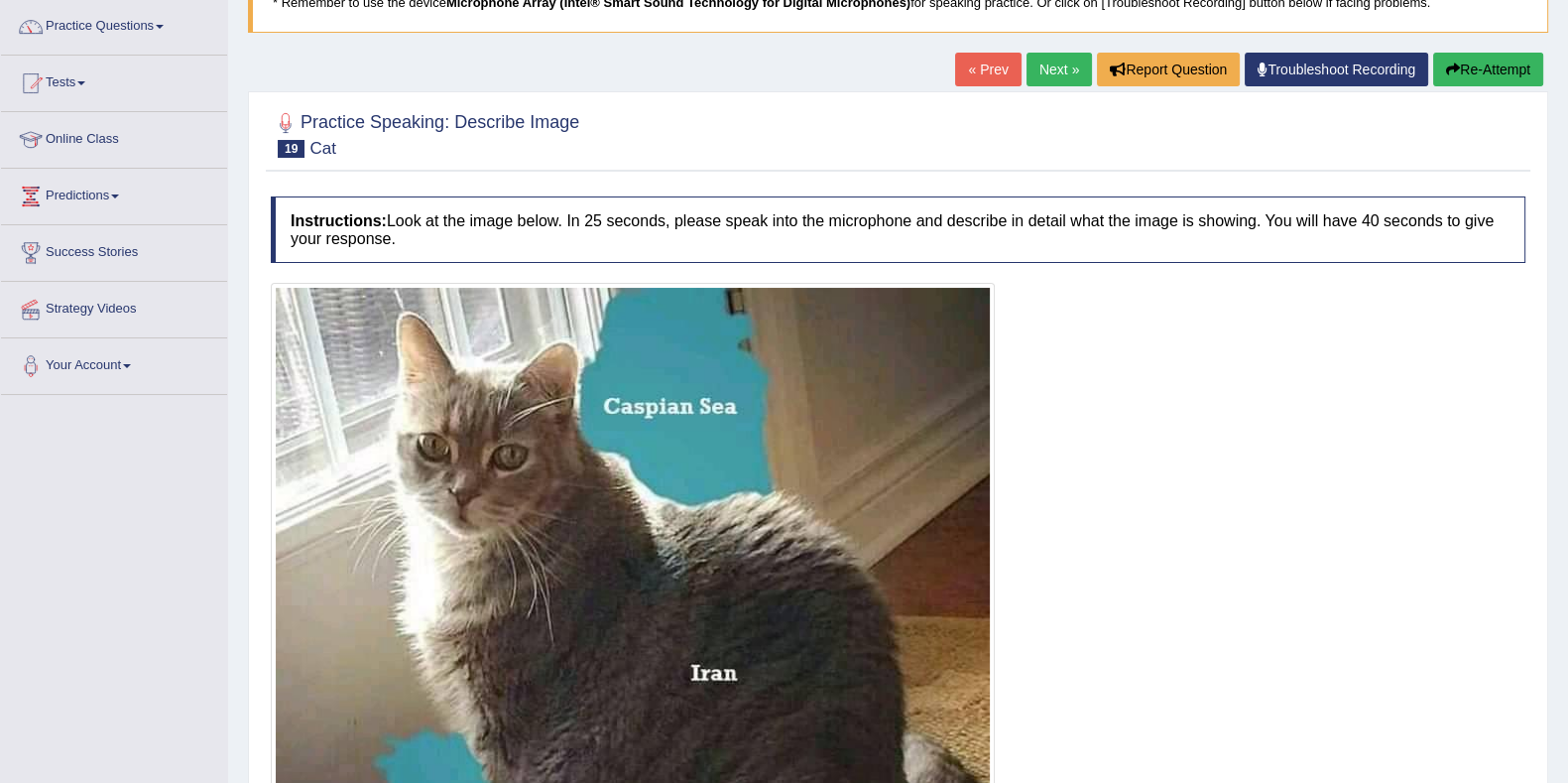 scroll, scrollTop: 36, scrollLeft: 0, axis: vertical 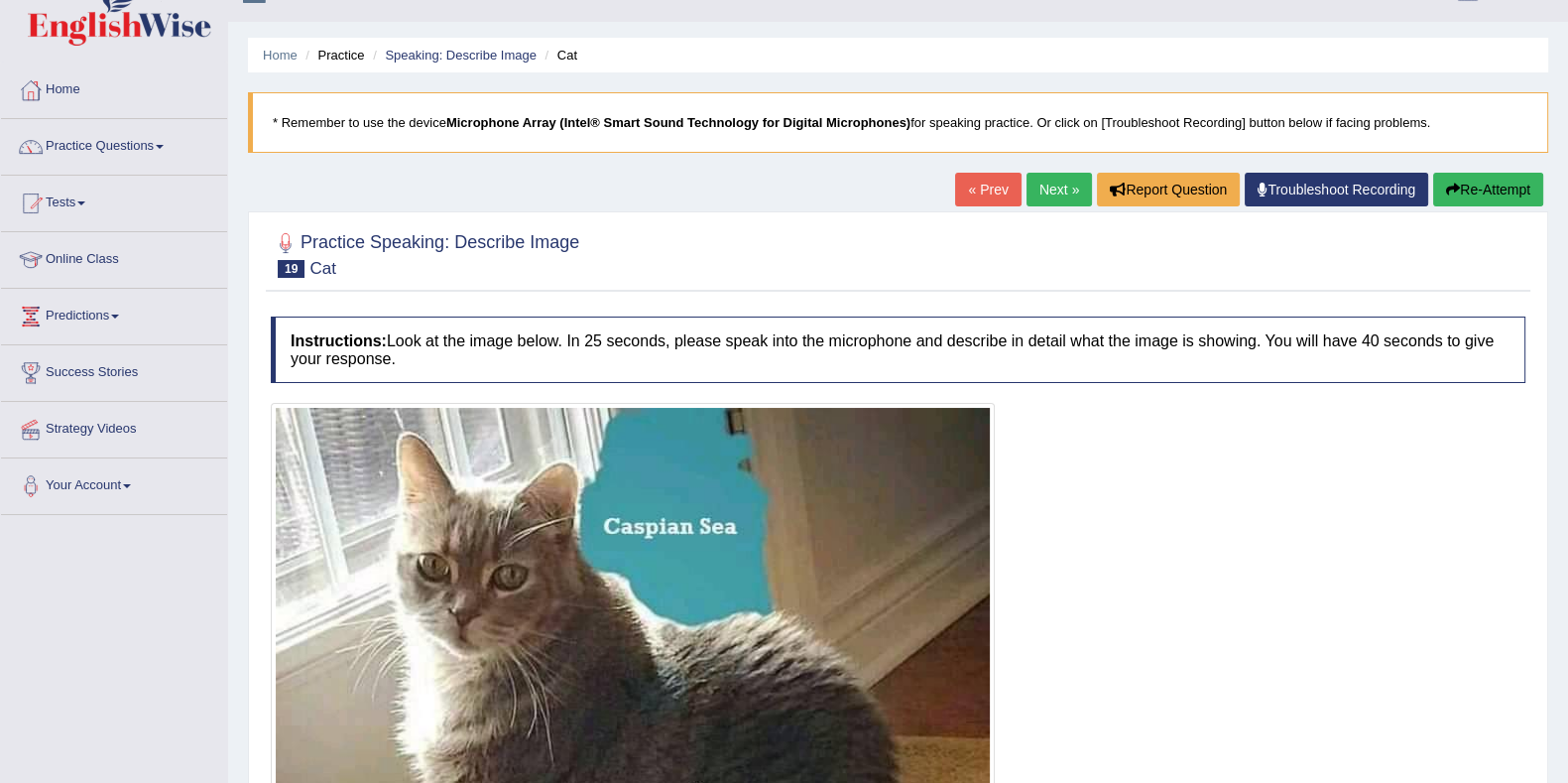 click on "Next »" at bounding box center [1059, 190] 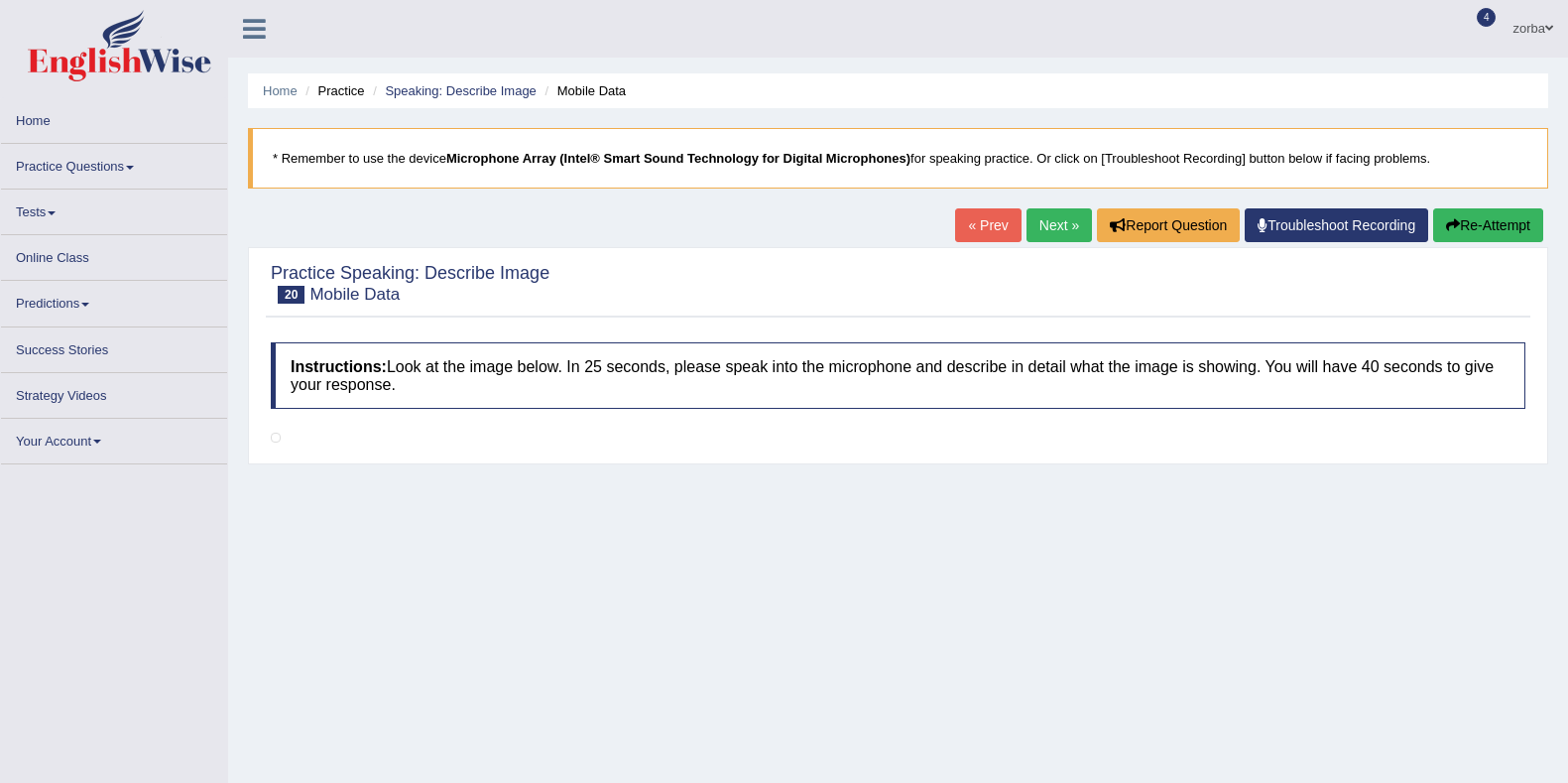 scroll, scrollTop: 0, scrollLeft: 0, axis: both 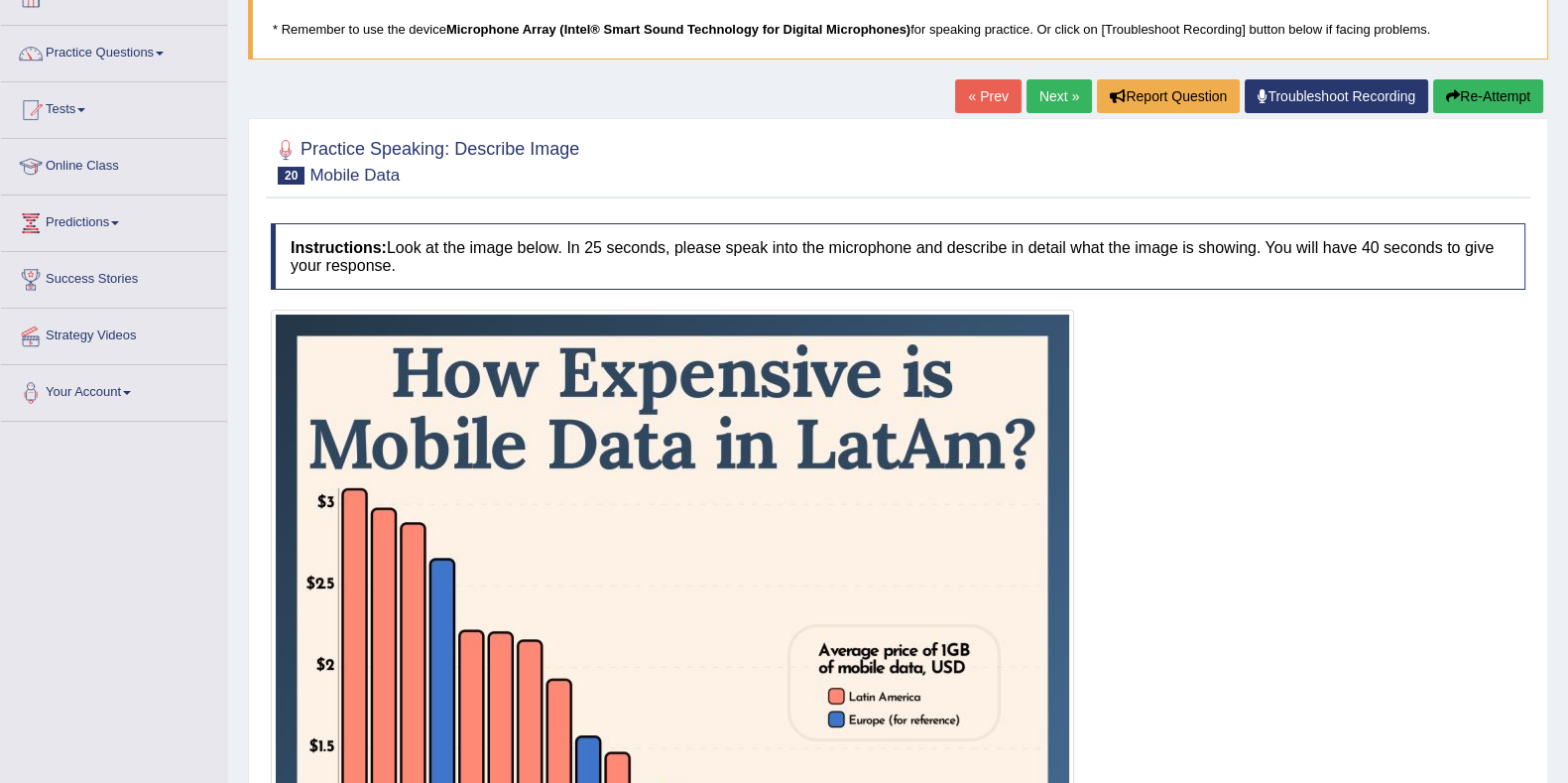 click on "Next »" at bounding box center [1059, 96] 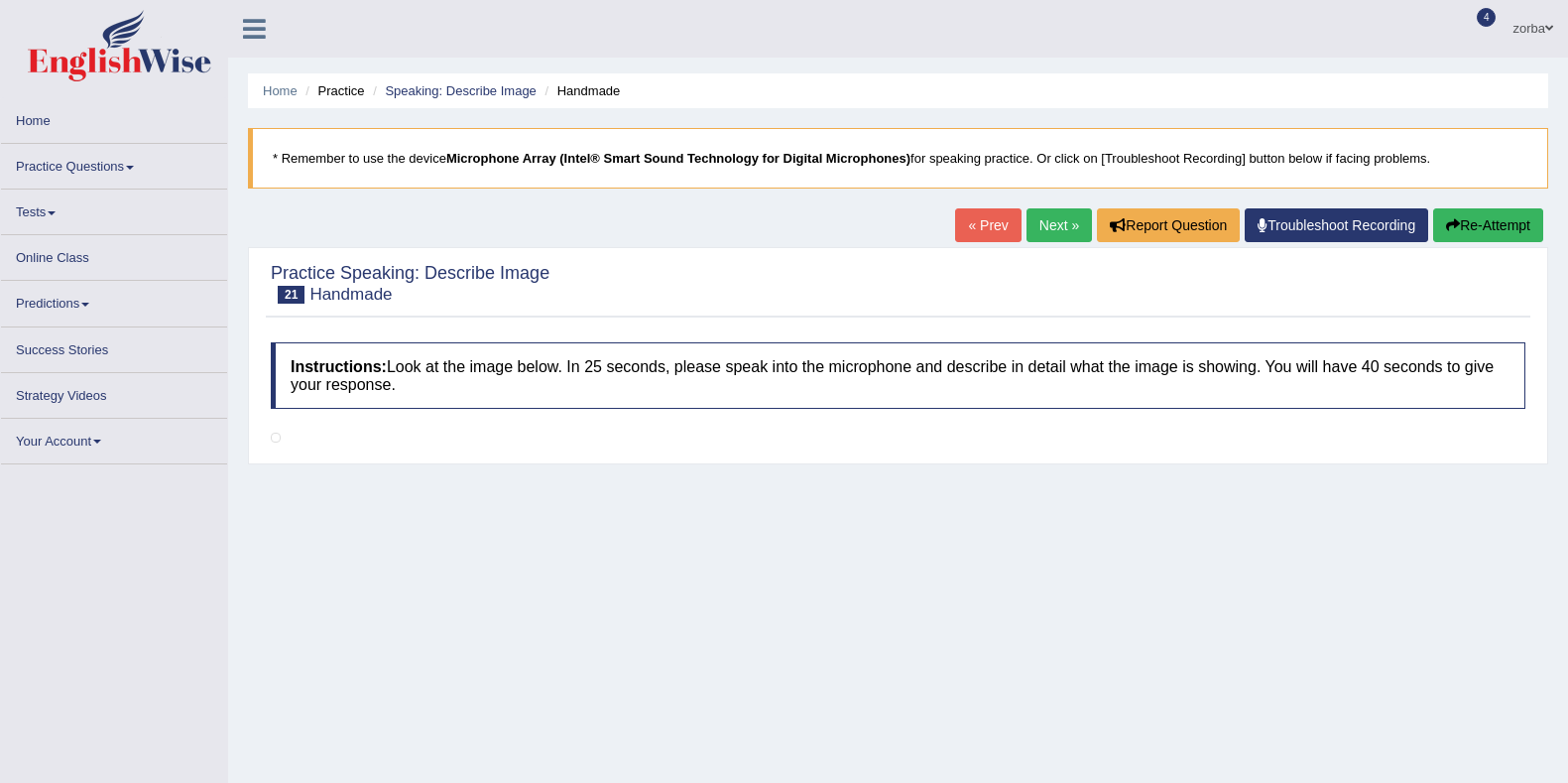 scroll, scrollTop: 0, scrollLeft: 0, axis: both 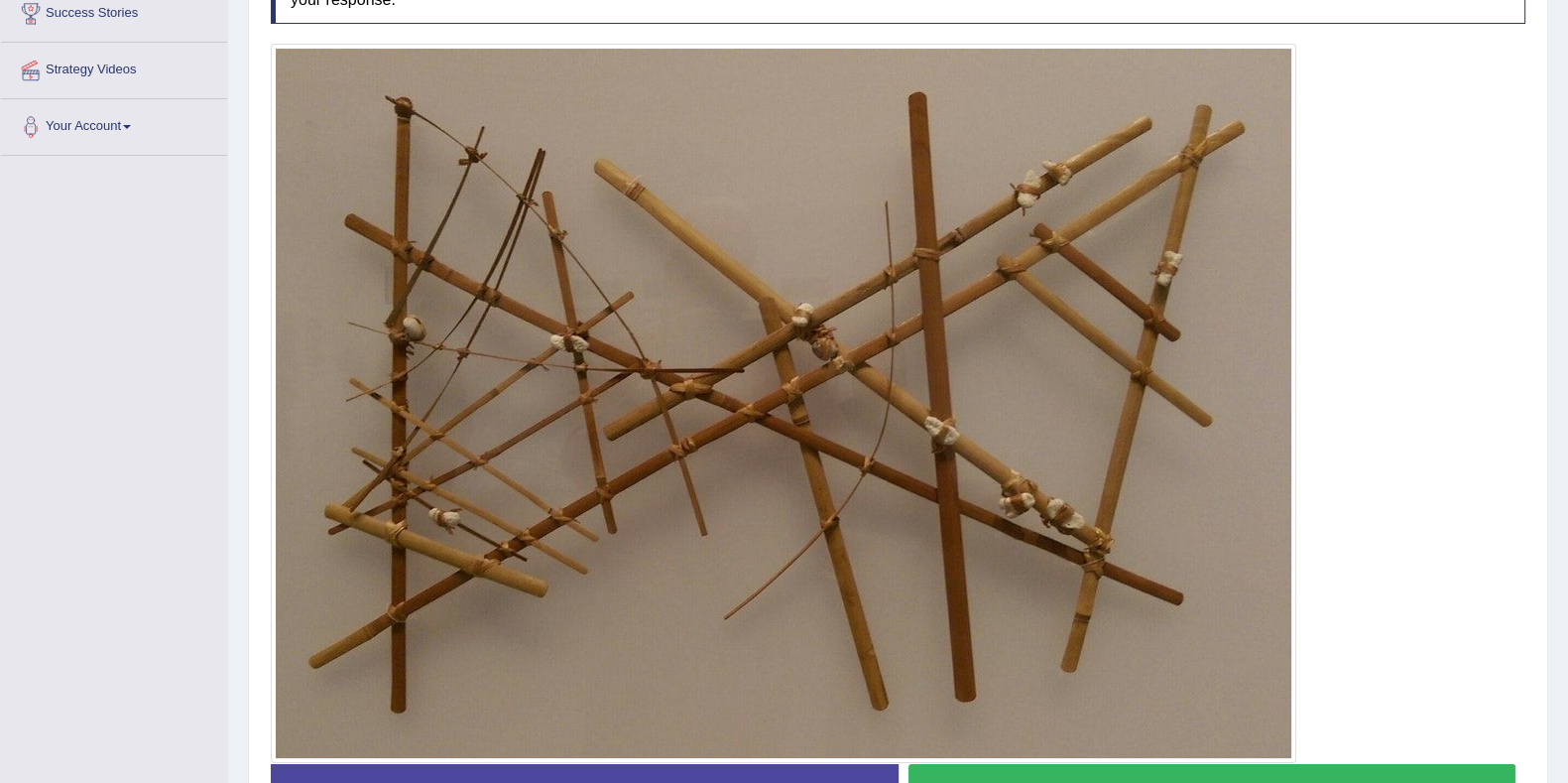 click at bounding box center (898, 403) 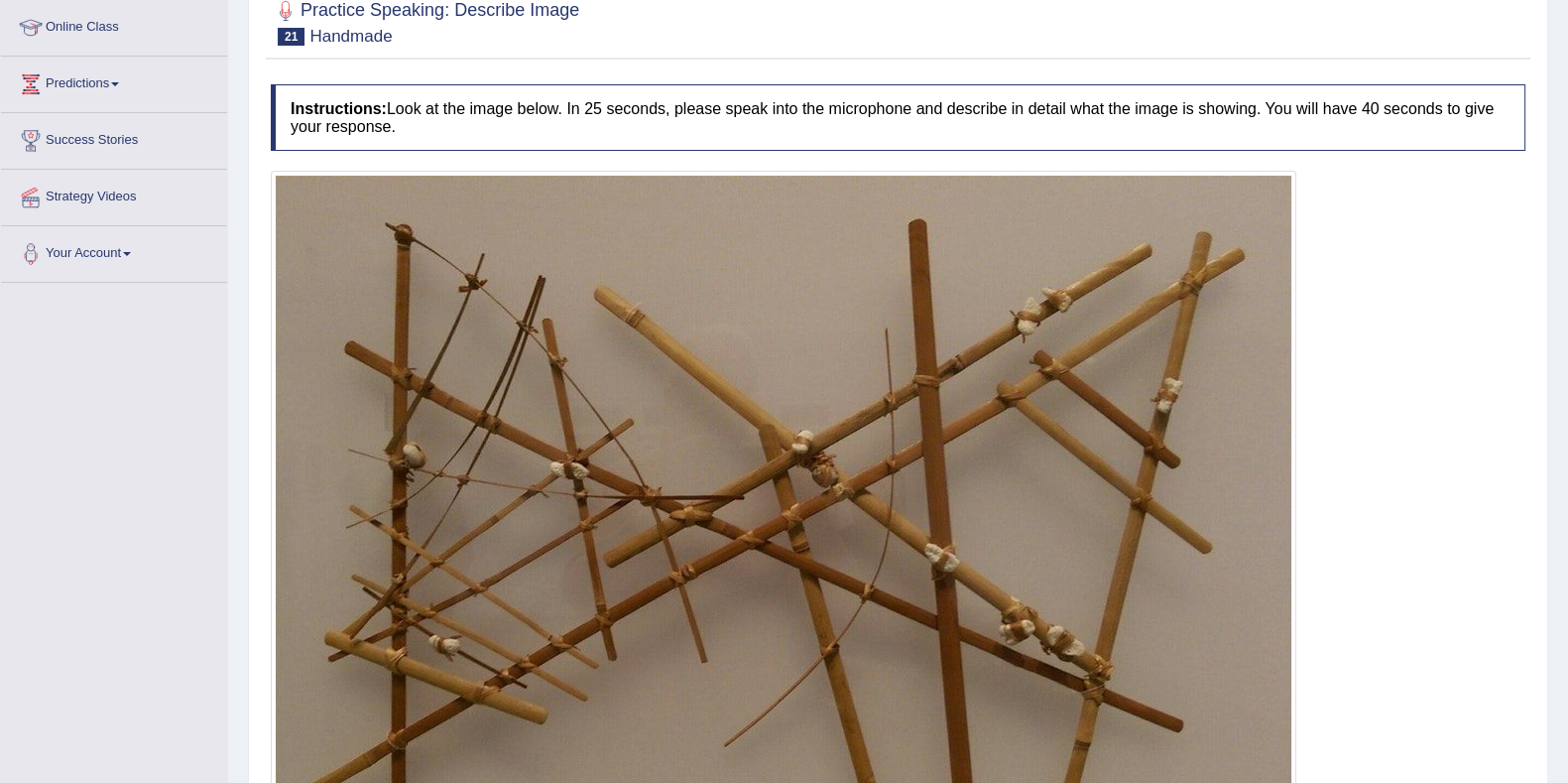 scroll, scrollTop: 147, scrollLeft: 0, axis: vertical 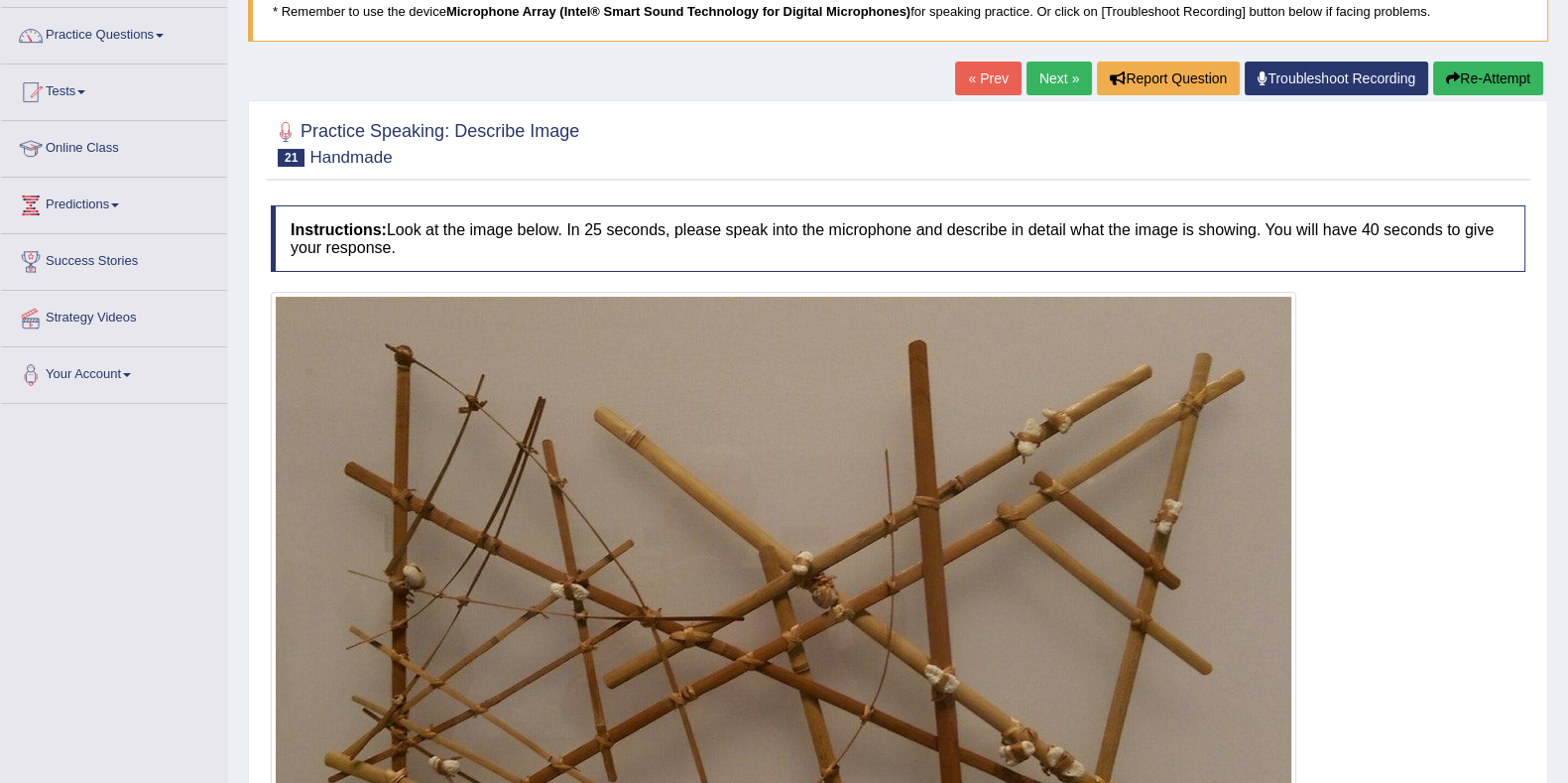 click on "Home
Practice
Speaking: Describe Image
Handmade
* Remember to use the device  Microphone Array (Intel® Smart Sound Technology for Digital Microphones)  for speaking practice. Or click on [Troubleshoot Recording] button below if facing problems.
« Prev Next »  Report Question  Troubleshoot Recording  Re-Attempt
Practice Speaking: Describe Image
21
Handmade
Instructions:  Look at the image below. In 25 seconds, please speak into the microphone and describe in detail what the image is showing. You will have 40 seconds to give your response.
Created with Highcharts 7.1.2 Too low Too high Time Pitch meter: 0 5 10 15 20 25 30 35 40 Created with Highcharts 7.1.2 Great Too slow Too fast Time Speech pace meter: 0 5 10 15 20 25 30 35 40 Spoken Keywords: Voice Analysis: Your Response: Sample Answer: . Status:" at bounding box center (898, 484) 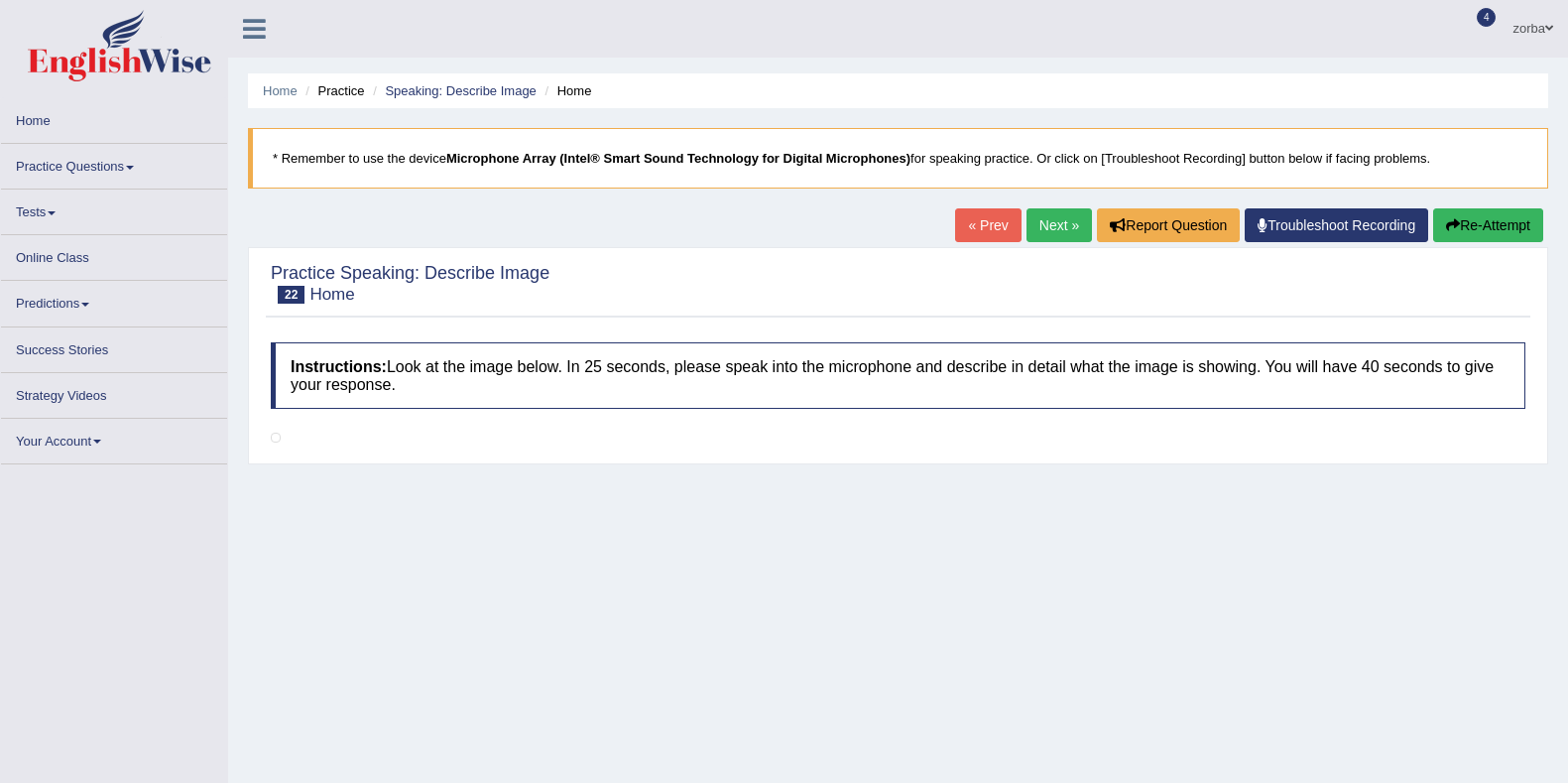 scroll, scrollTop: 148, scrollLeft: 0, axis: vertical 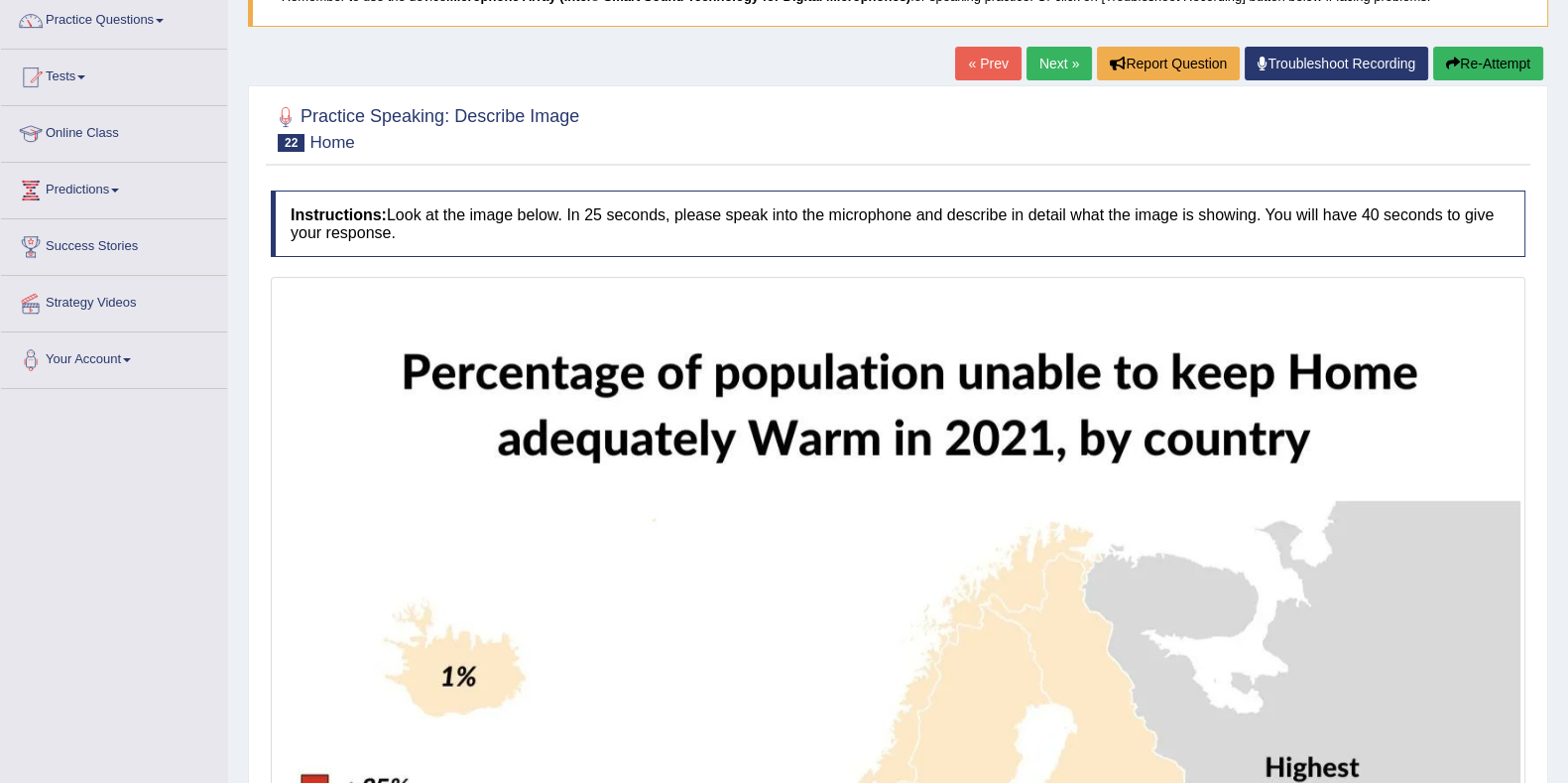 click on "Next »" at bounding box center [1059, 64] 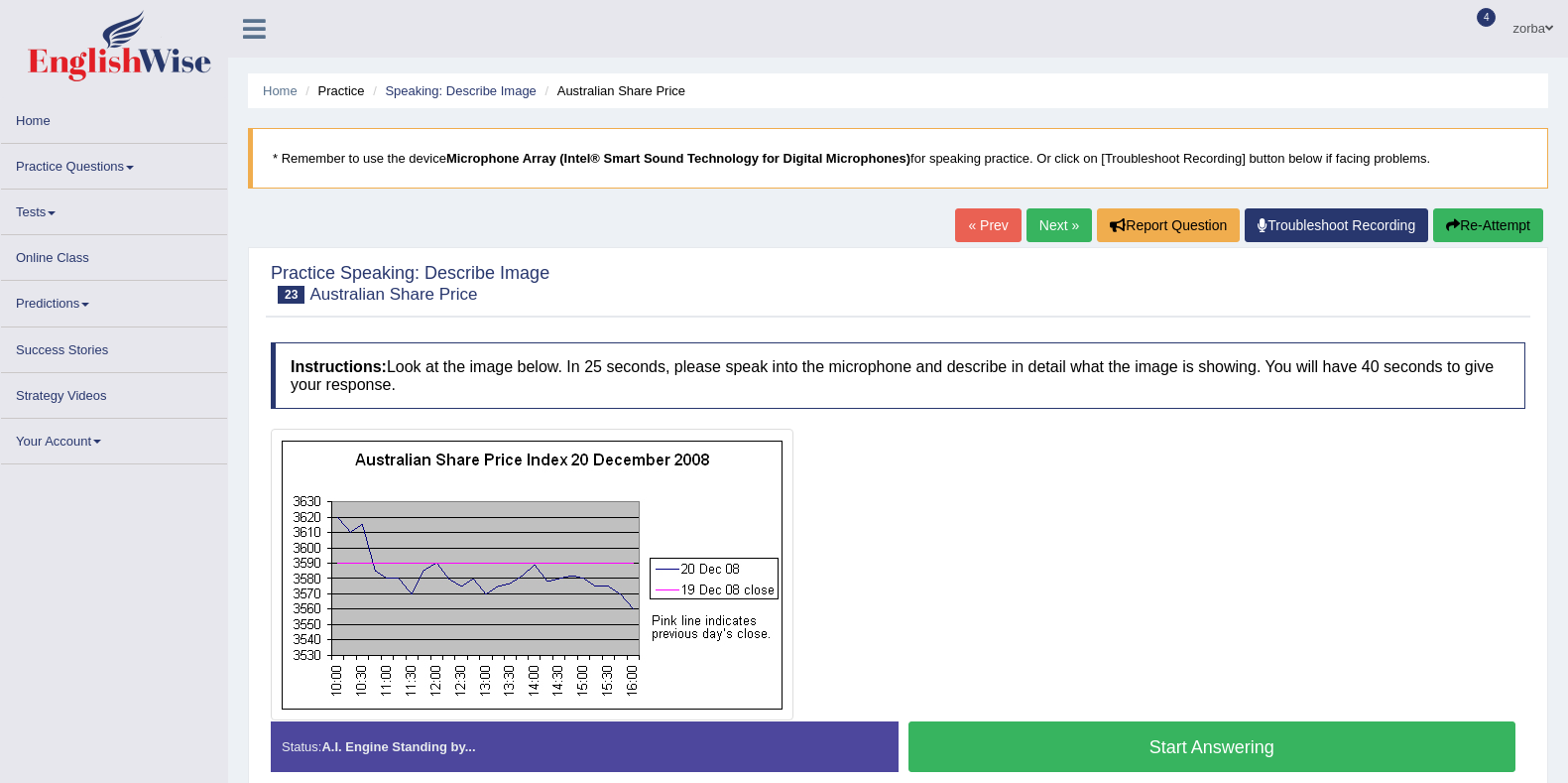 scroll, scrollTop: 0, scrollLeft: 0, axis: both 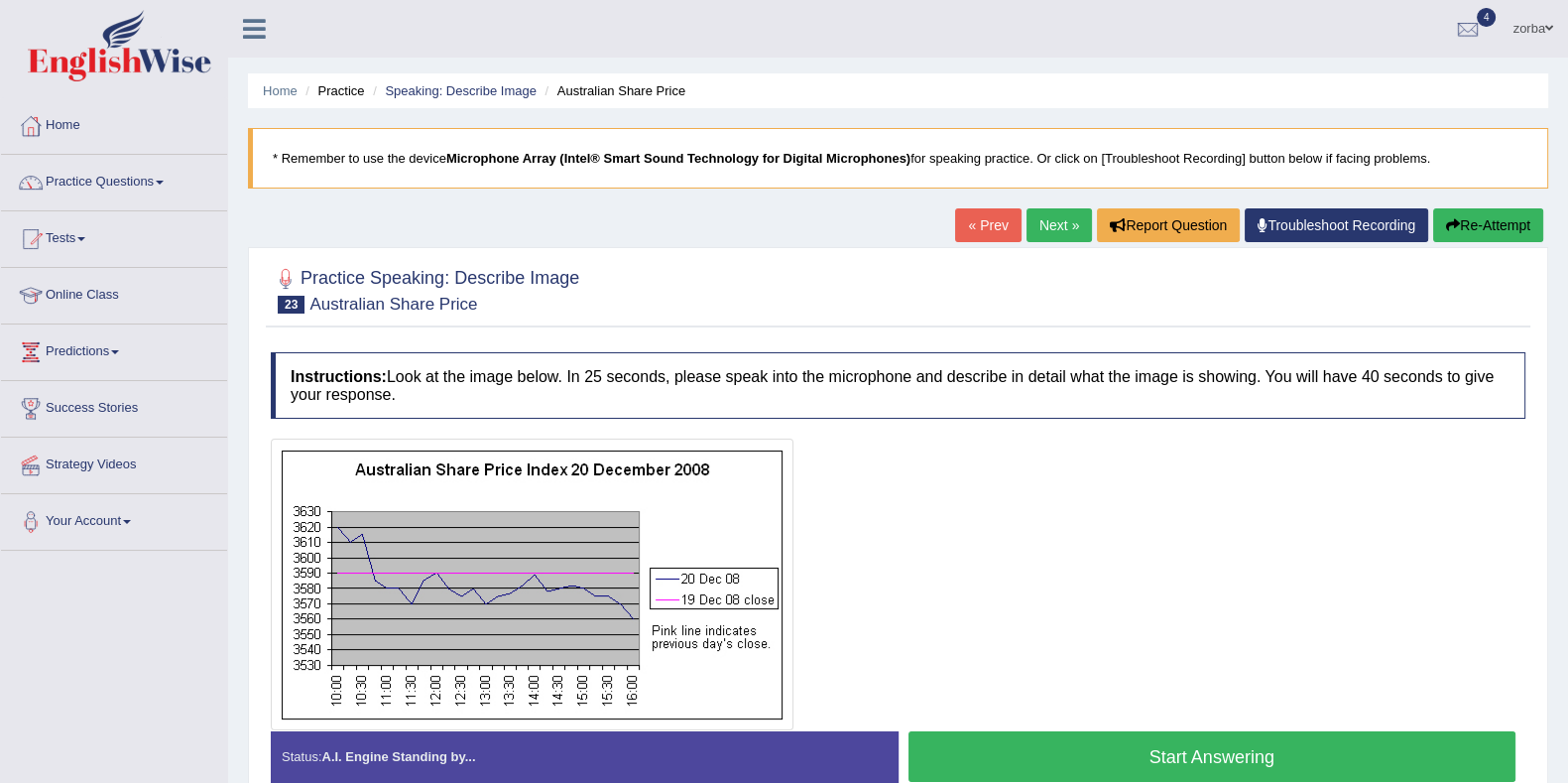 click on "Next »" at bounding box center (1059, 225) 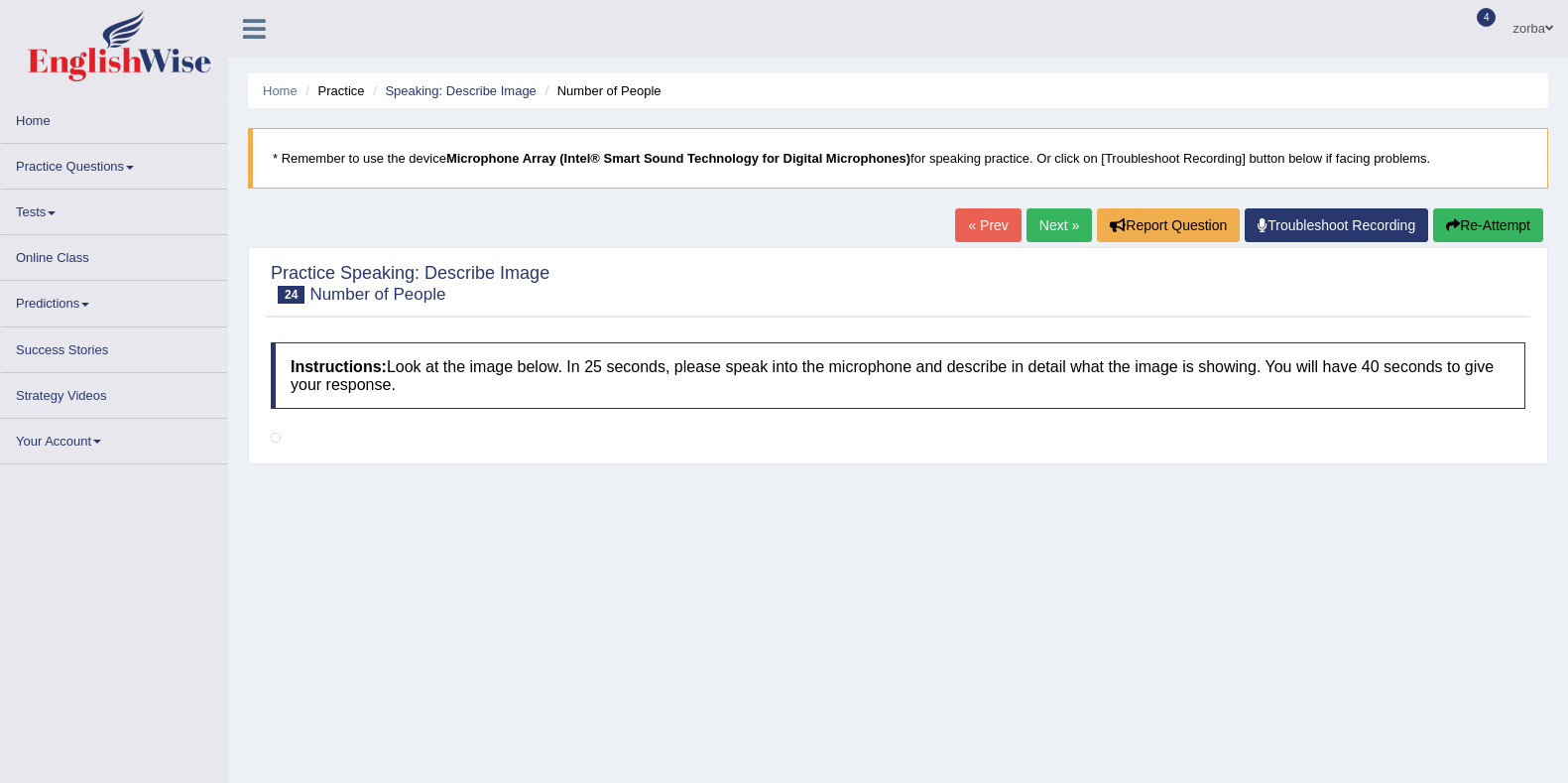 scroll, scrollTop: 0, scrollLeft: 0, axis: both 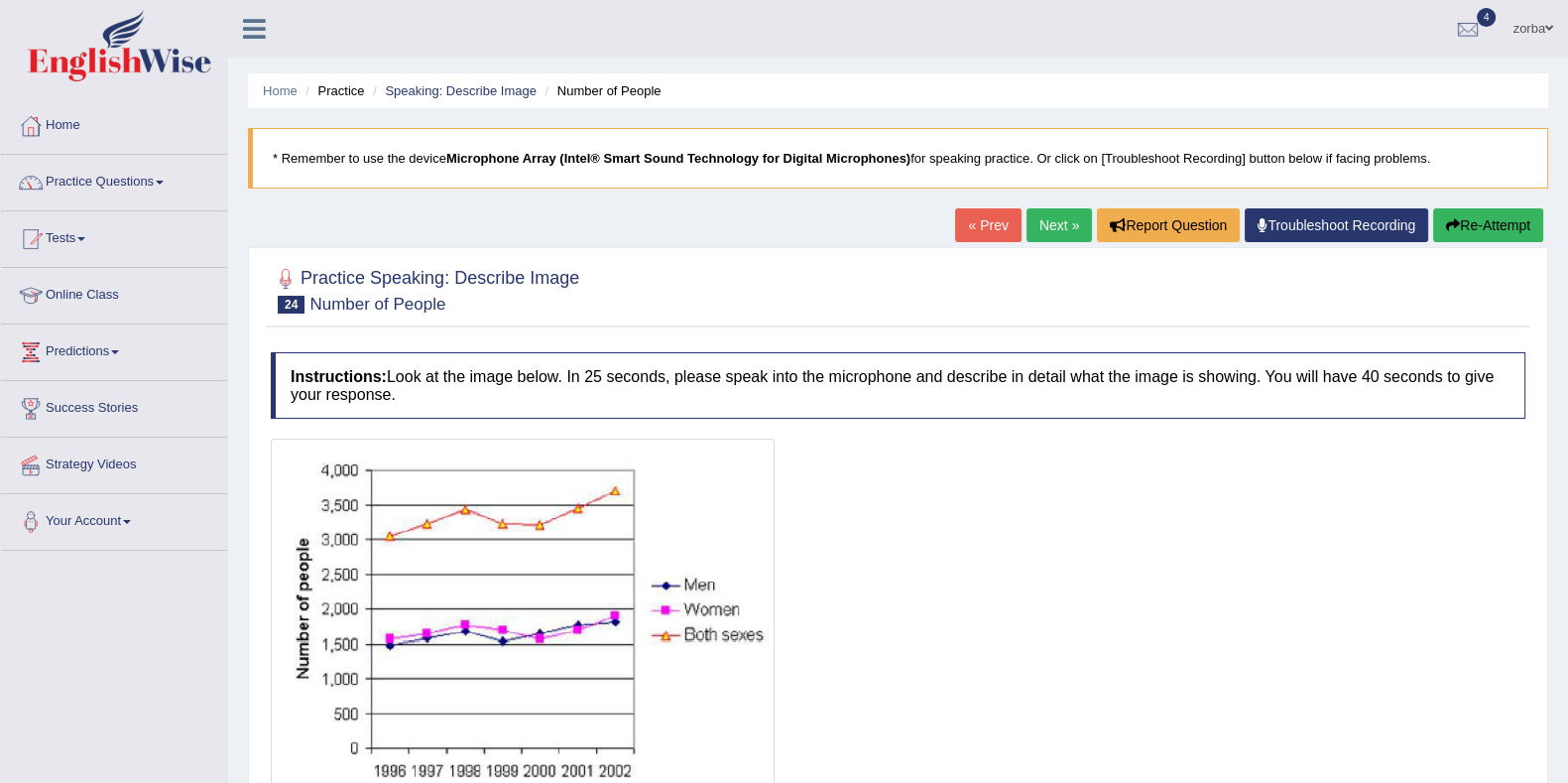 click on "Next »" at bounding box center (1059, 225) 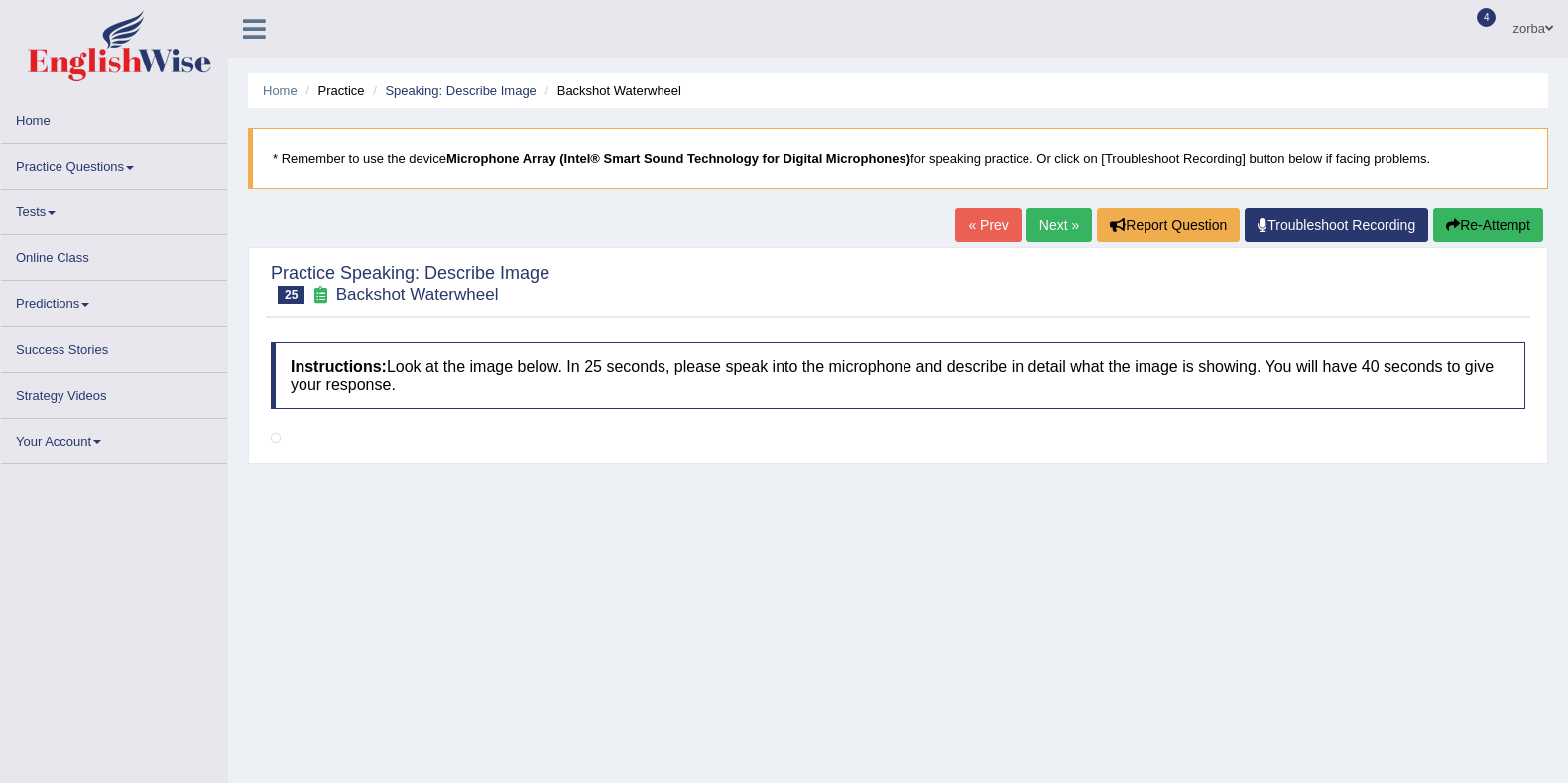 scroll, scrollTop: 0, scrollLeft: 0, axis: both 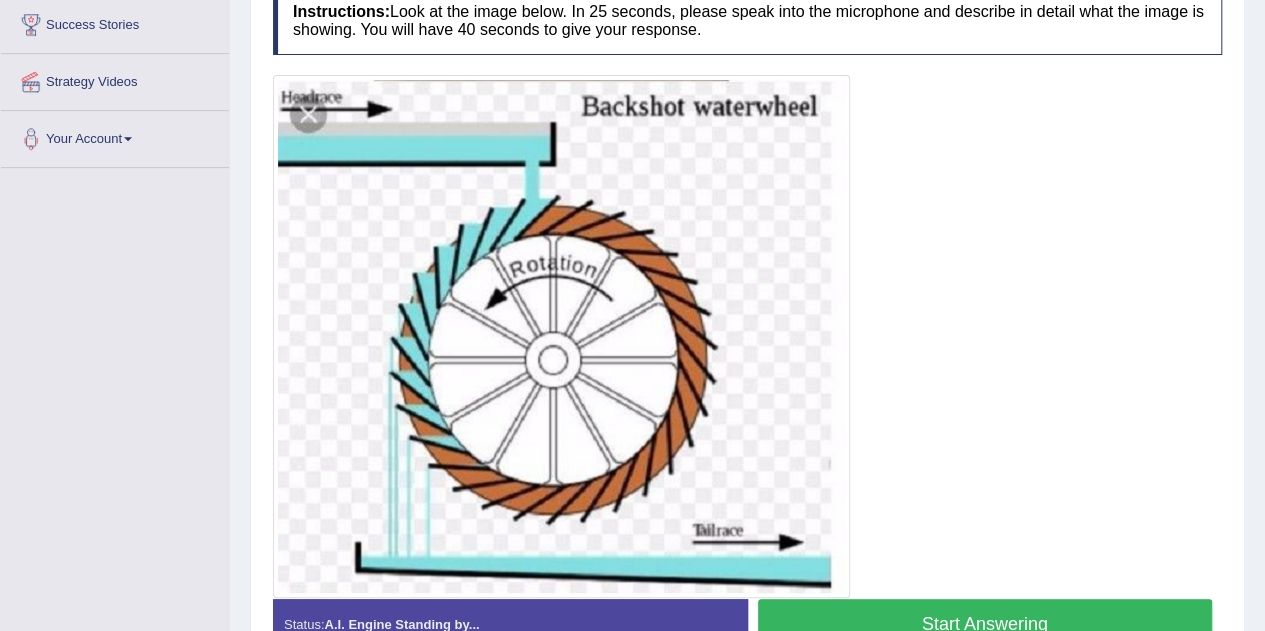drag, startPoint x: 1153, startPoint y: 291, endPoint x: 1109, endPoint y: 361, distance: 82.68011 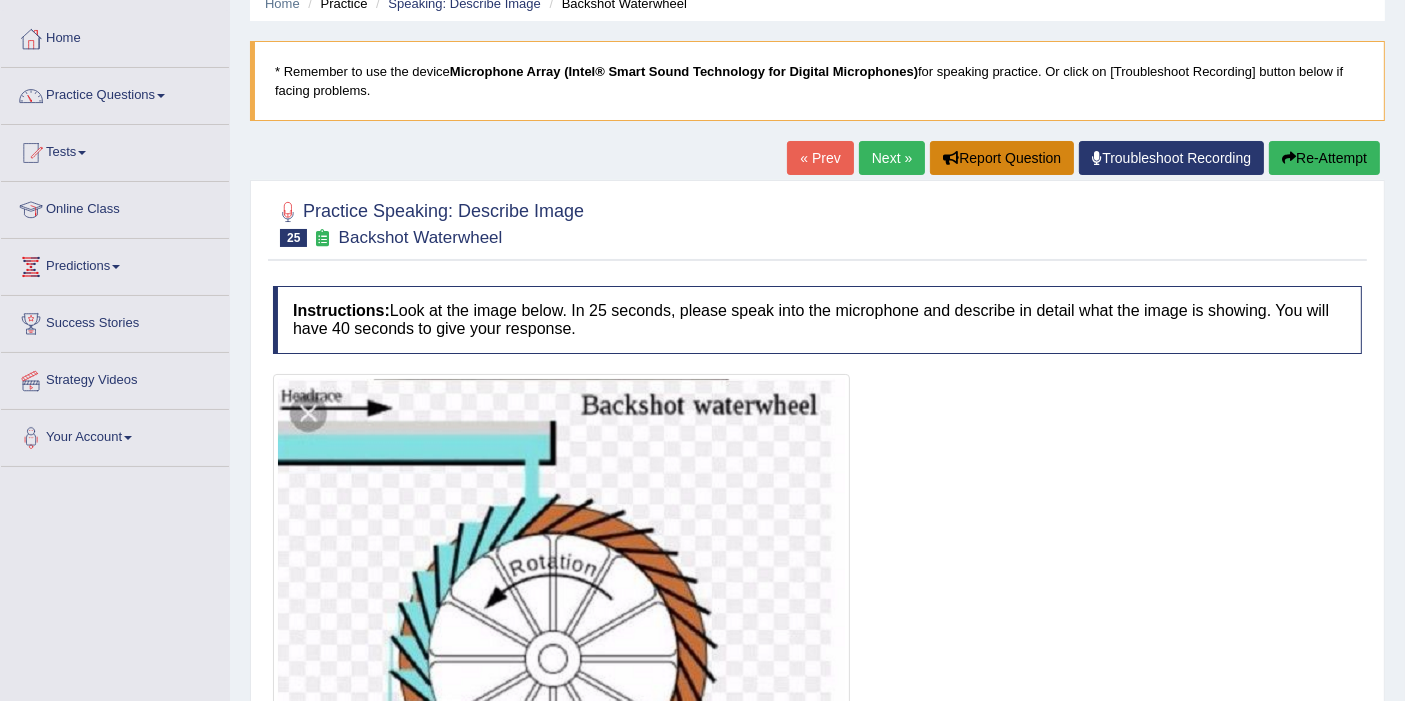 scroll, scrollTop: 0, scrollLeft: 0, axis: both 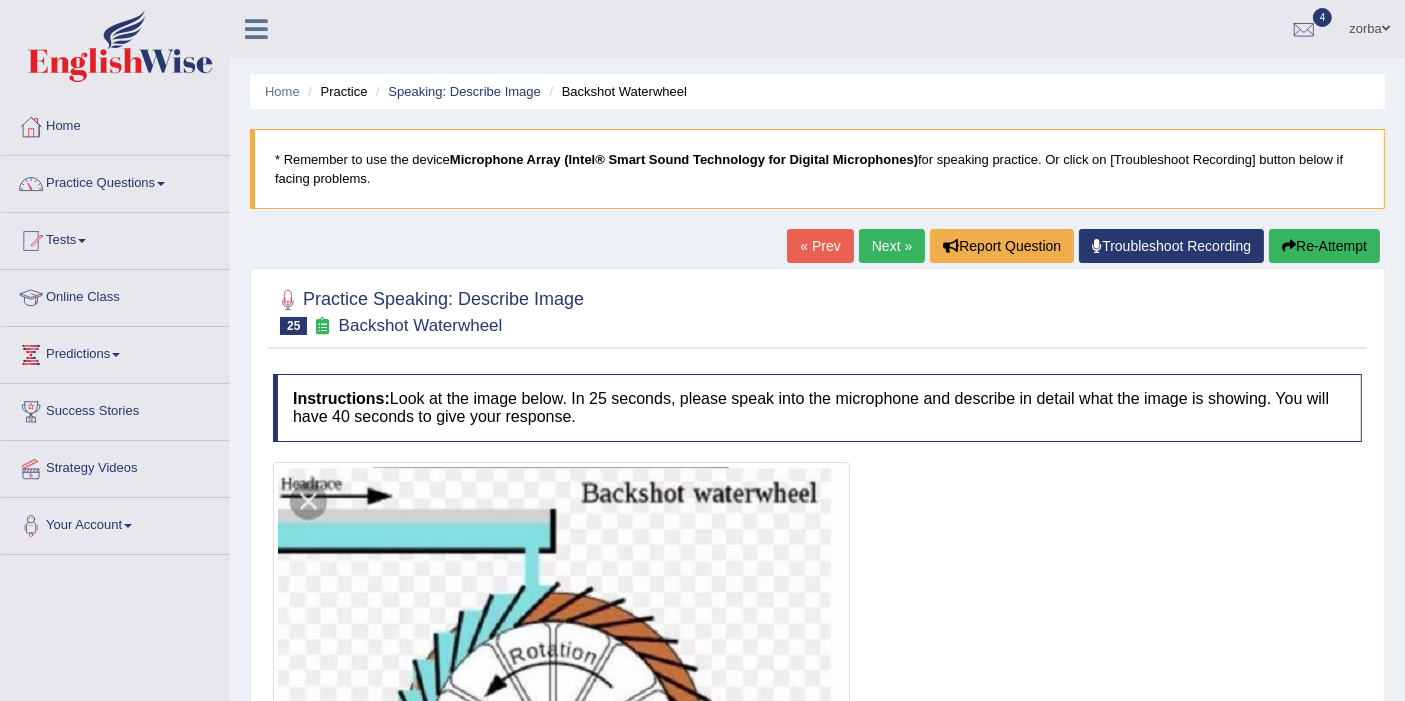 click on "Next »" at bounding box center (892, 246) 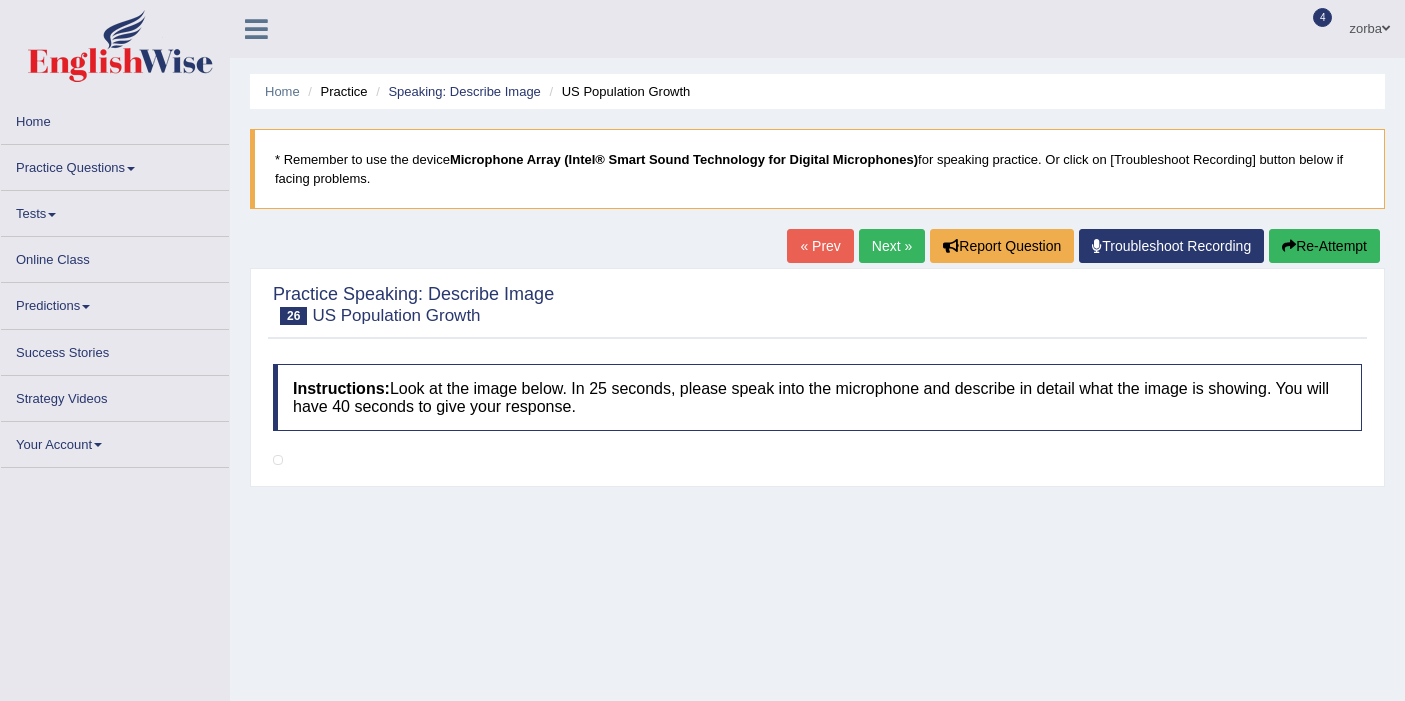 scroll, scrollTop: 222, scrollLeft: 0, axis: vertical 